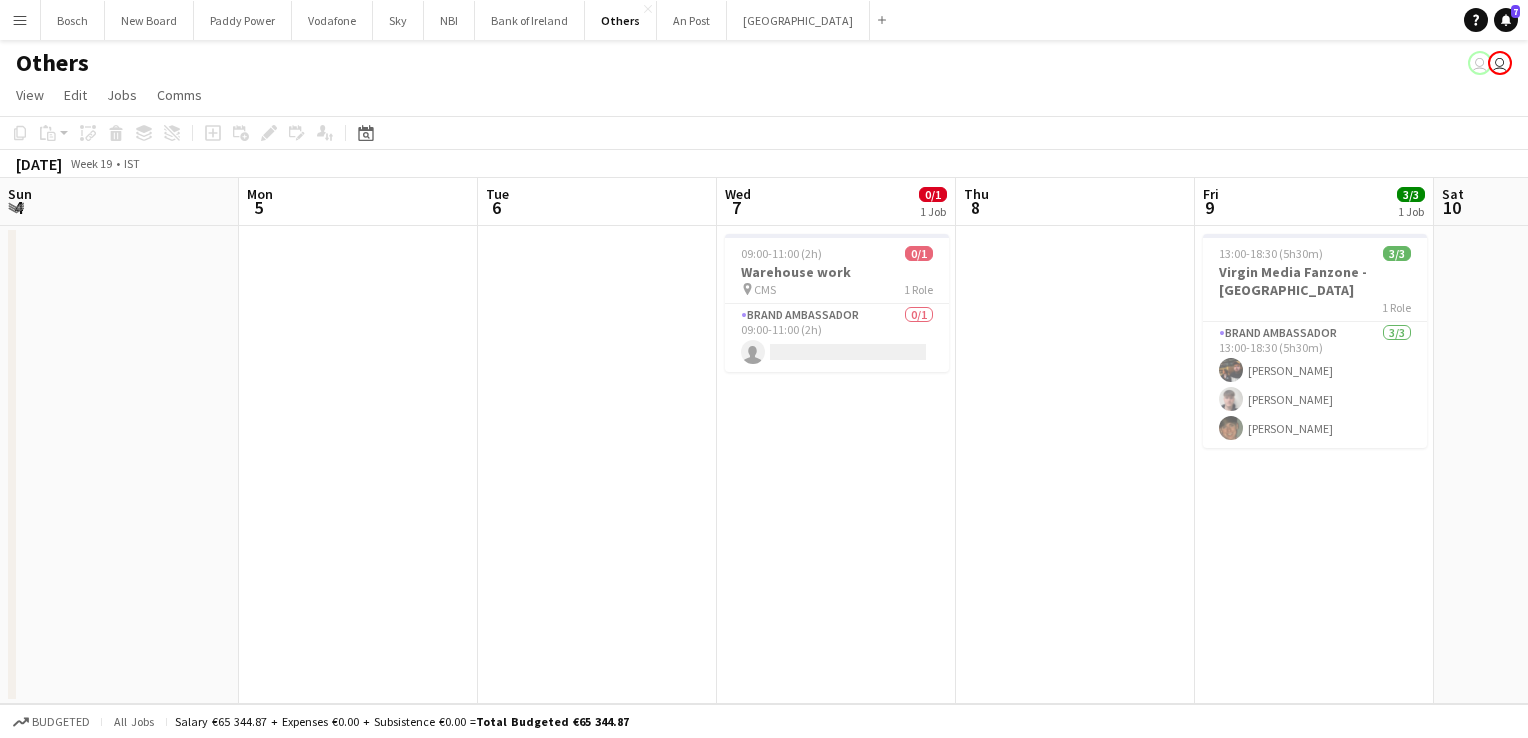 scroll, scrollTop: 0, scrollLeft: 0, axis: both 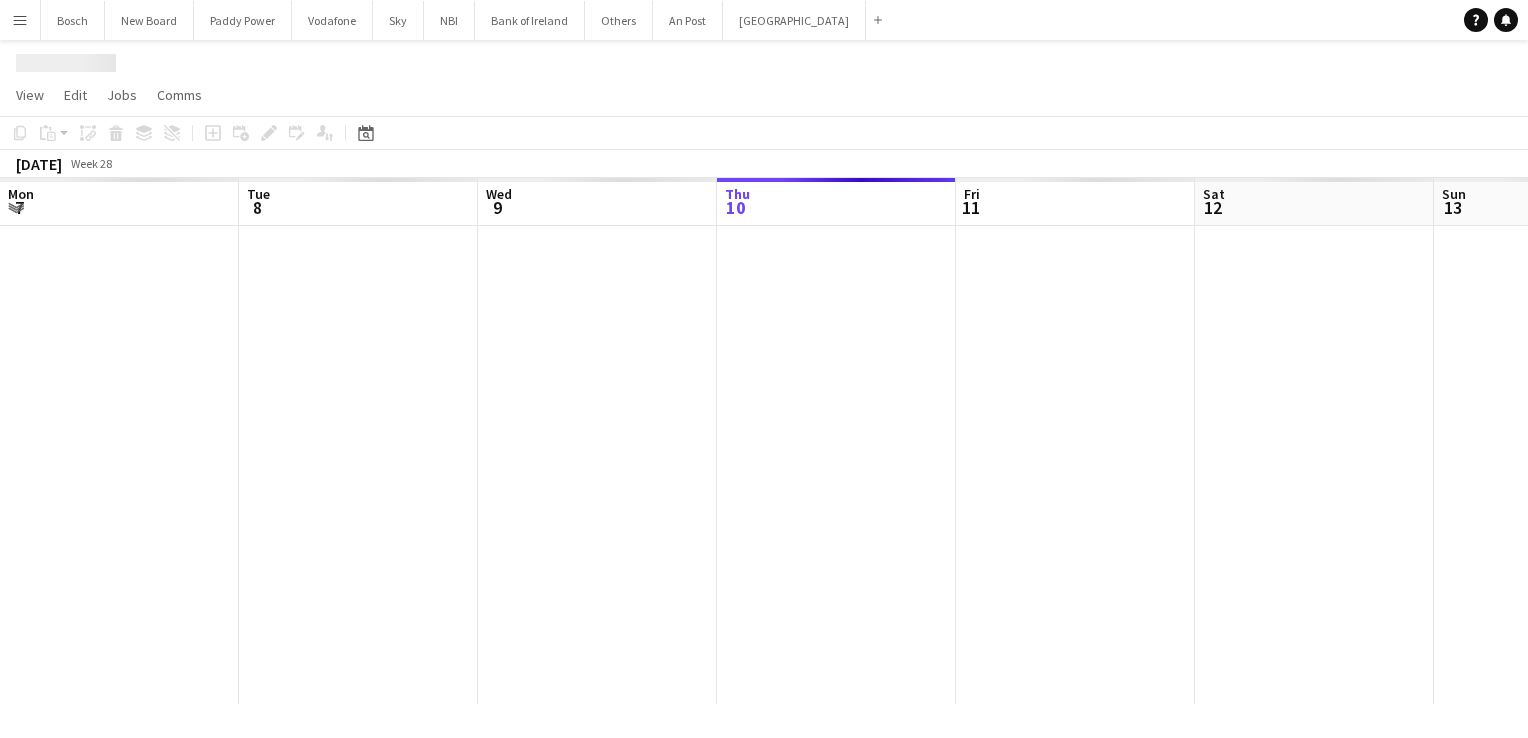 click on "Mon   7   Tue   8   Wed   9   Thu   10   Fri   11   Sat   12   Sun   13   Mon   14   Tue   15   Wed   16   Thu   17   Fri   18" at bounding box center (764, 441) 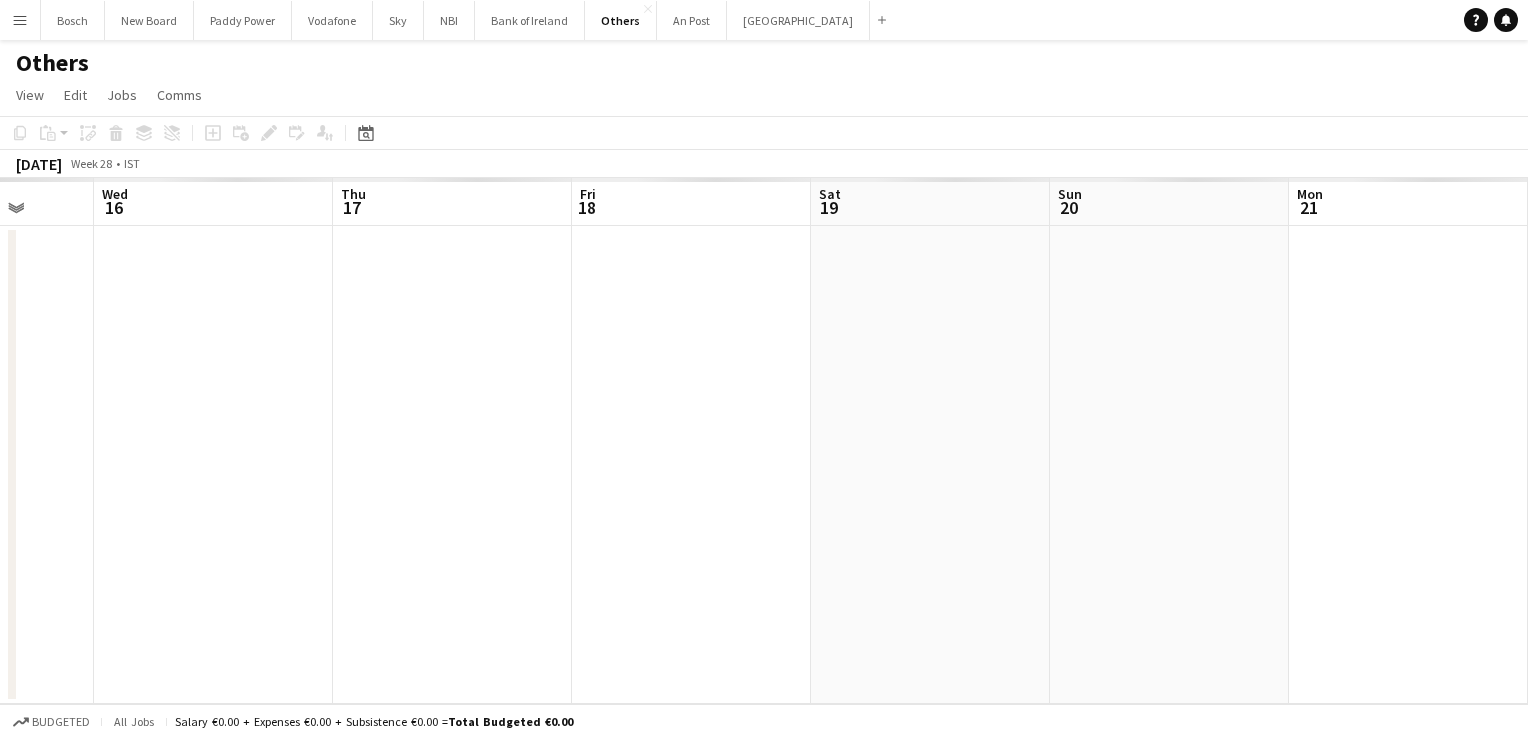 scroll, scrollTop: 0, scrollLeft: 623, axis: horizontal 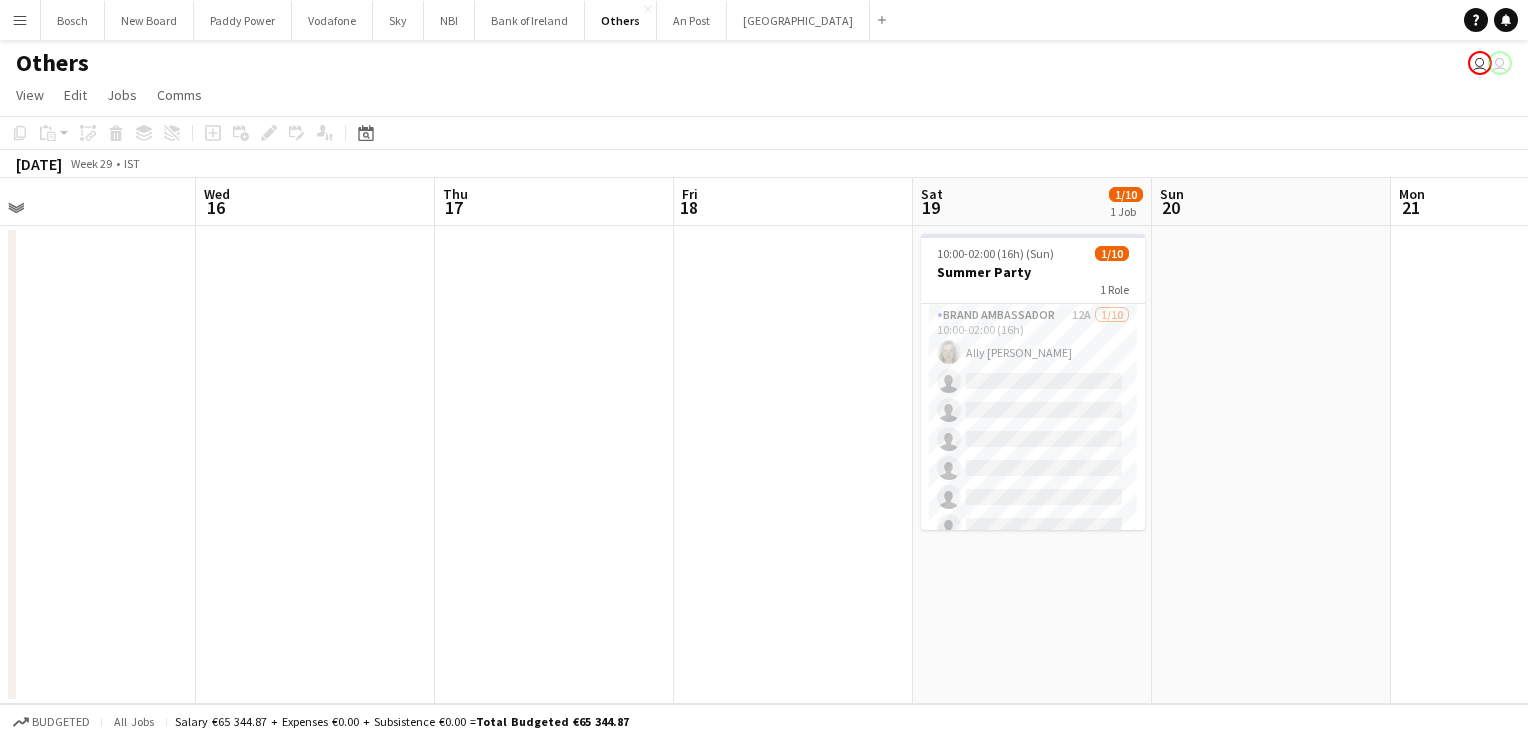 drag, startPoint x: 708, startPoint y: 356, endPoint x: 32, endPoint y: 366, distance: 676.074 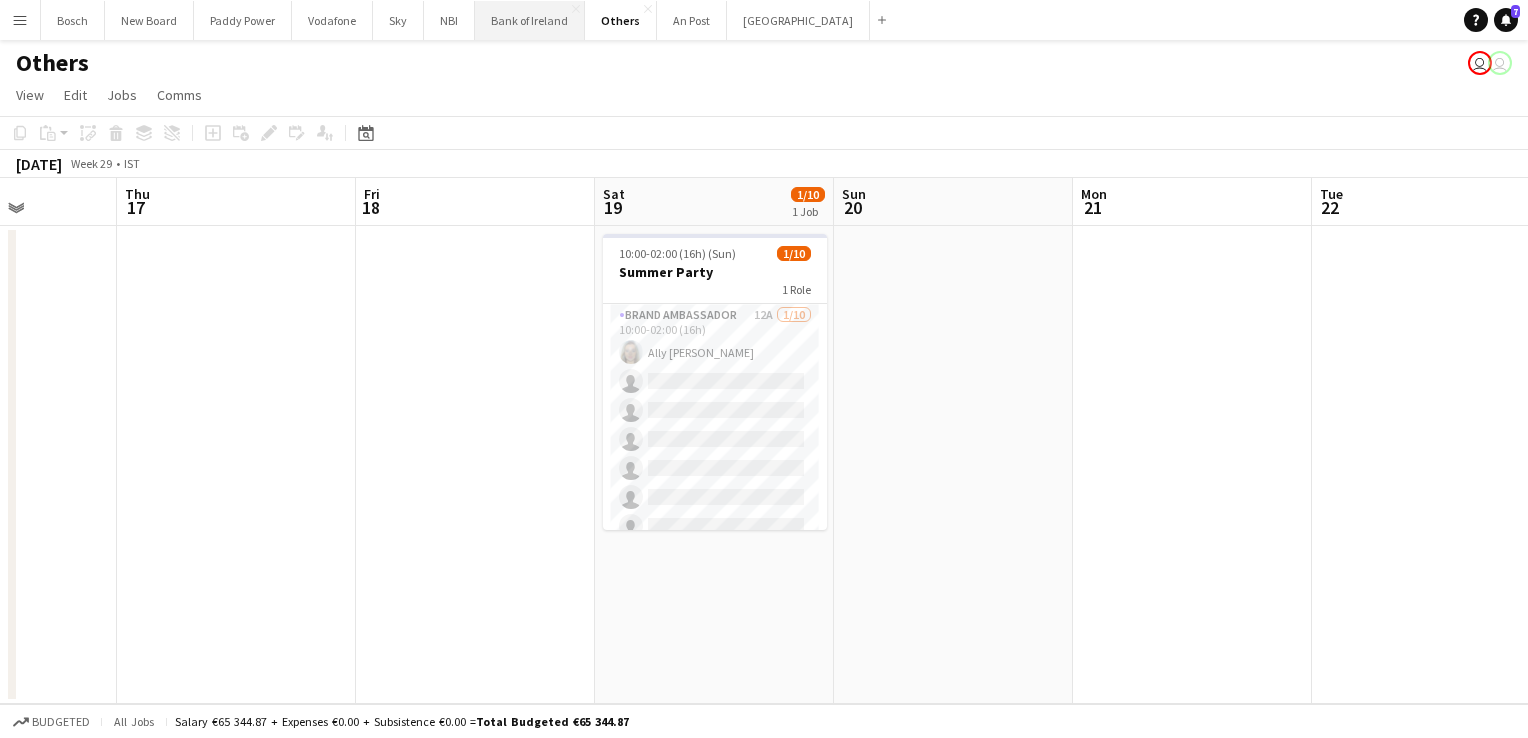 click on "Bank of Ireland
Close" at bounding box center [530, 20] 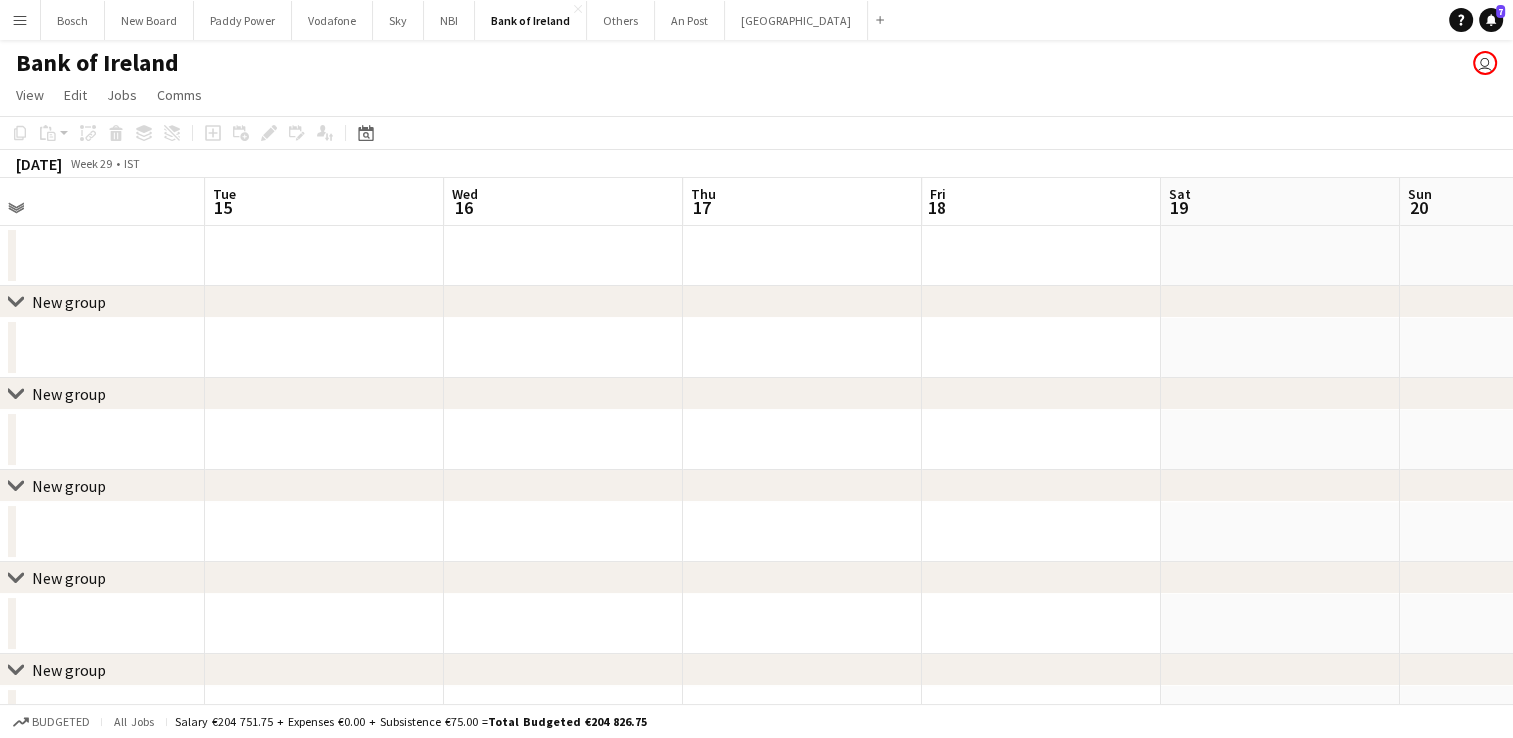 drag, startPoint x: 1248, startPoint y: 238, endPoint x: -4, endPoint y: 246, distance: 1252.0255 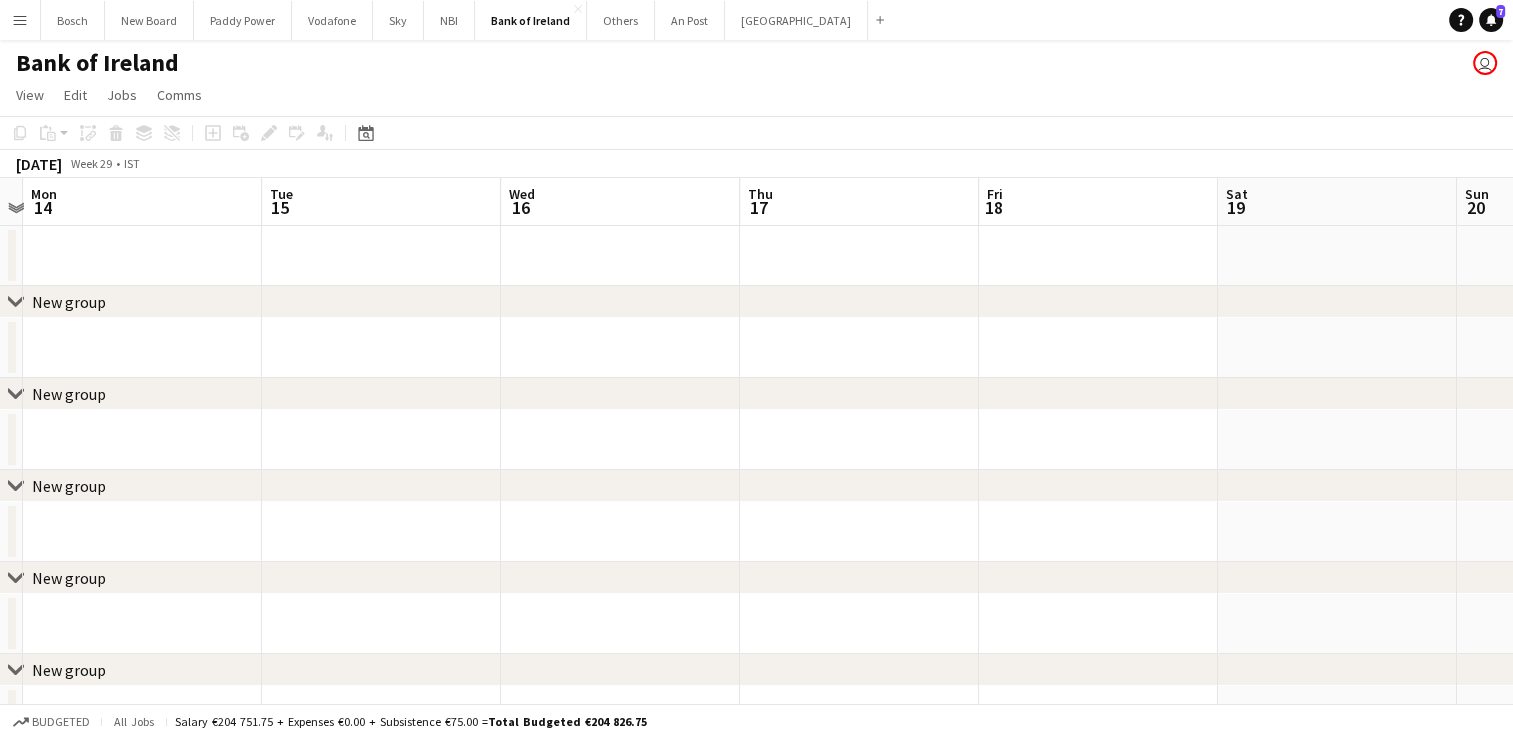 drag, startPoint x: 1104, startPoint y: 198, endPoint x: -4, endPoint y: 223, distance: 1108.282 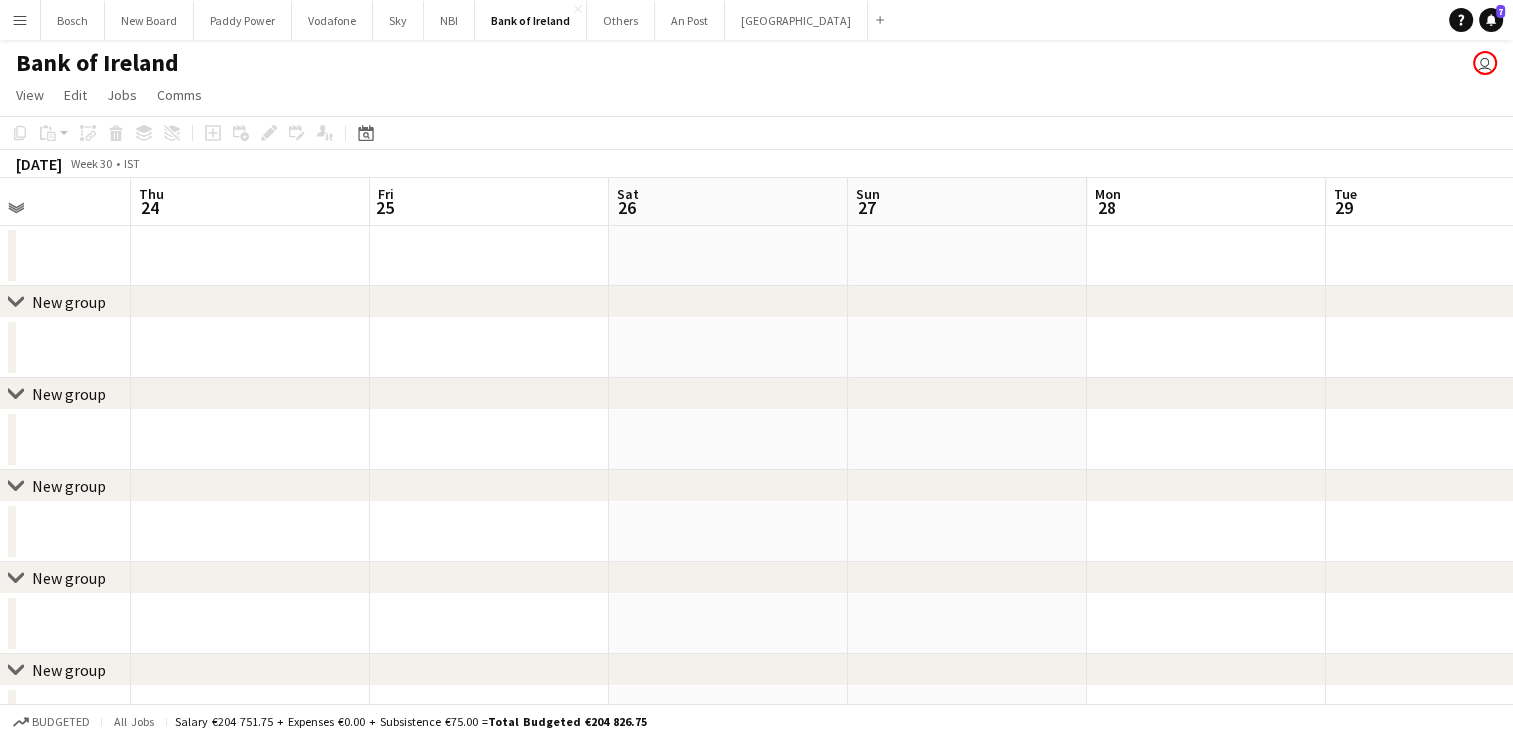 drag, startPoint x: 667, startPoint y: 201, endPoint x: -4, endPoint y: 210, distance: 671.06036 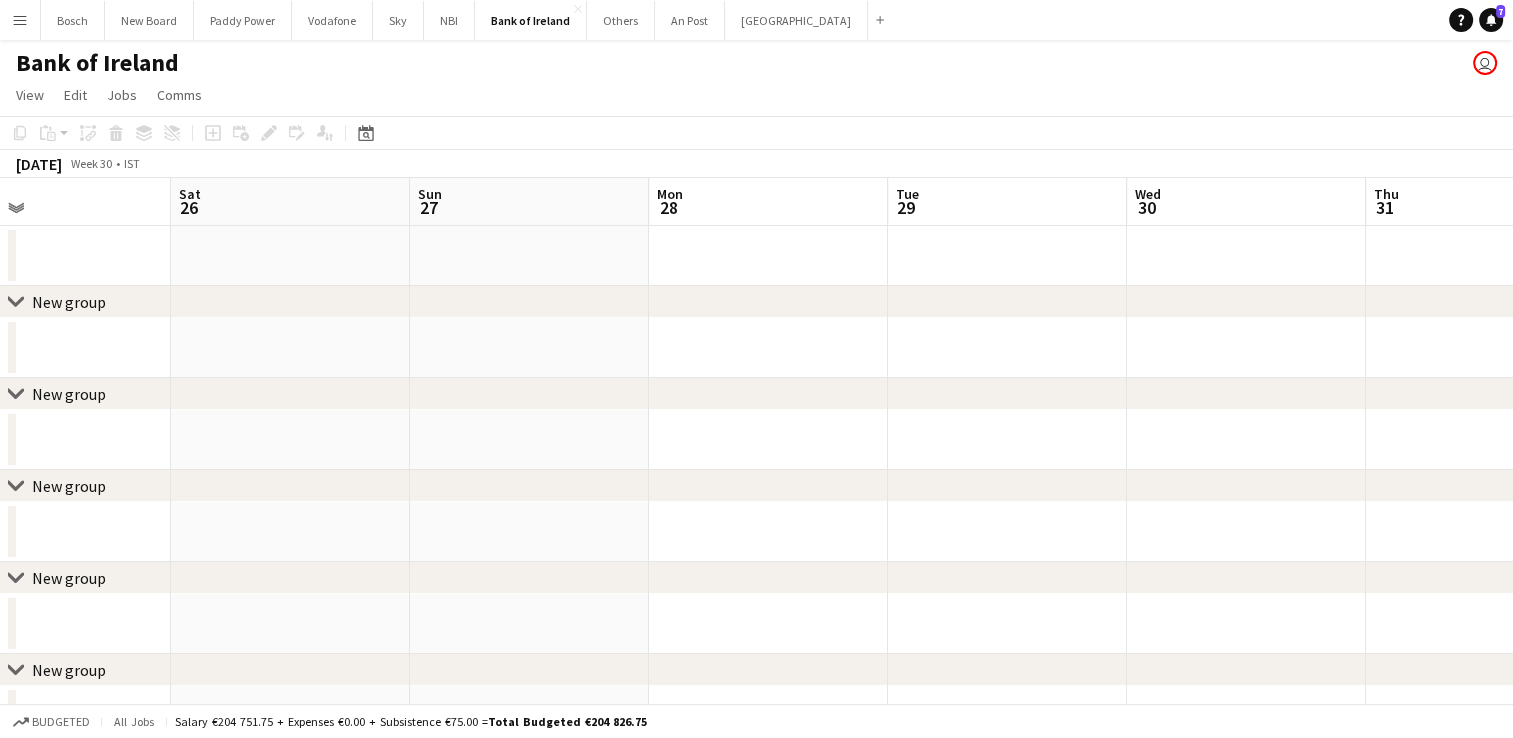 drag, startPoint x: 832, startPoint y: 211, endPoint x: 3, endPoint y: 204, distance: 829.02954 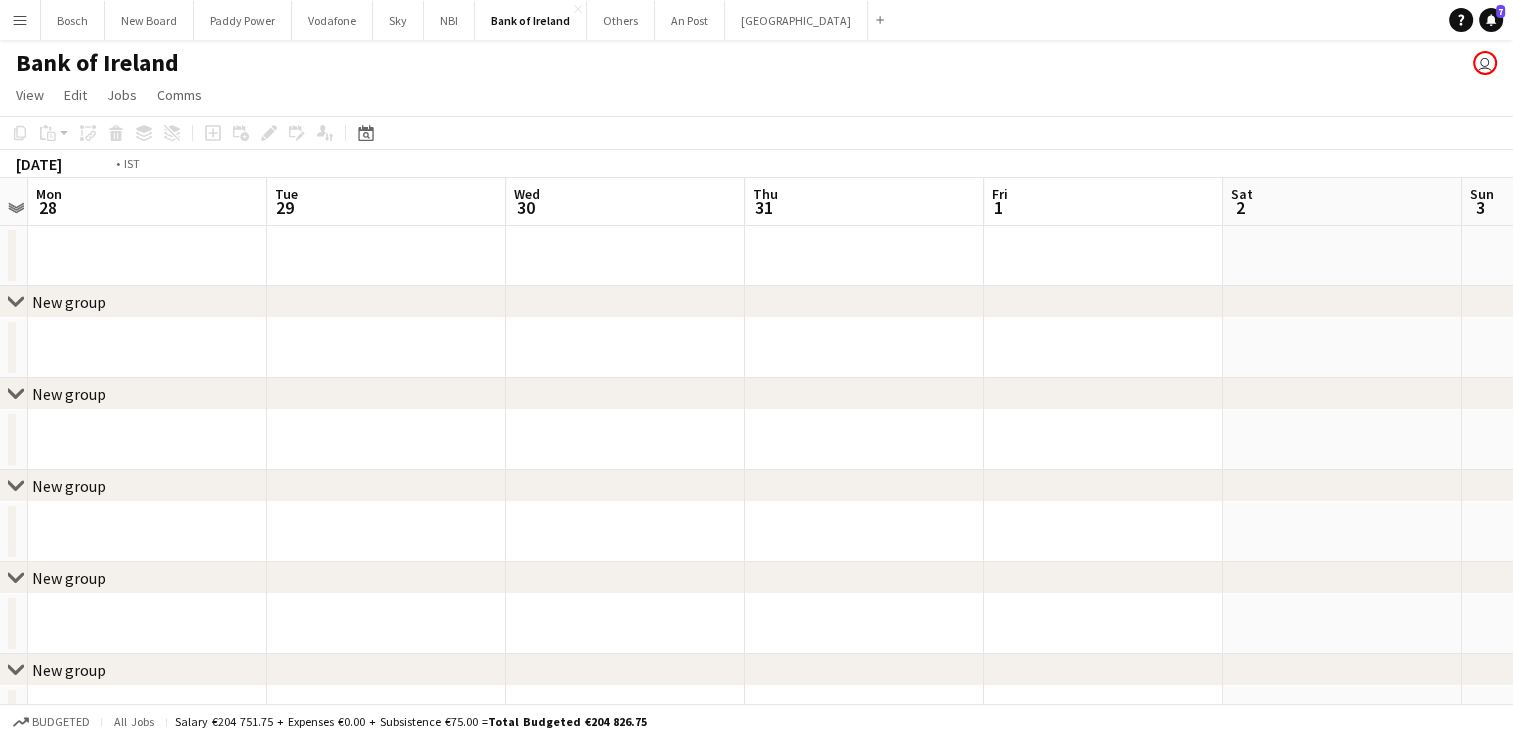 drag, startPoint x: 1139, startPoint y: 236, endPoint x: 0, endPoint y: 236, distance: 1139 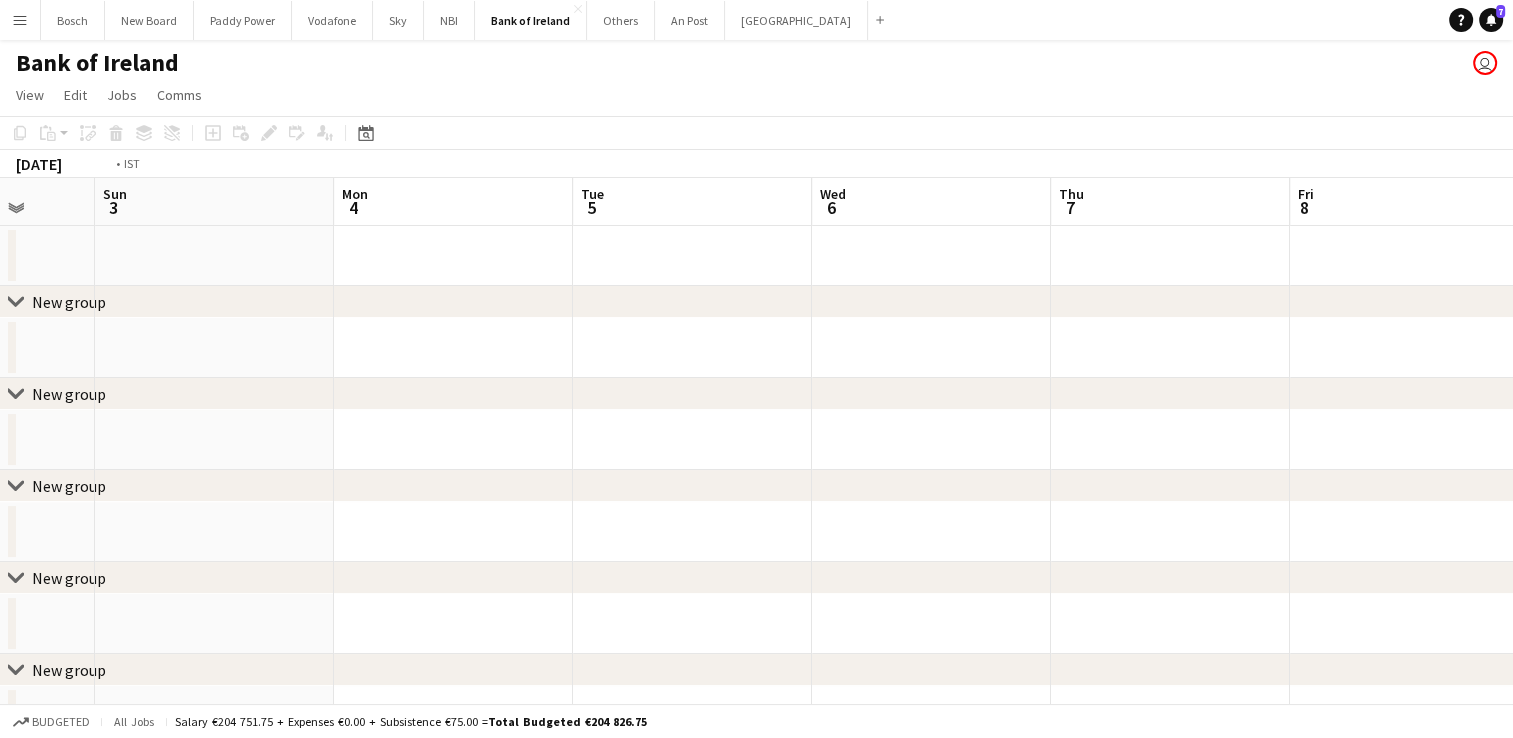 drag, startPoint x: 1192, startPoint y: 218, endPoint x: 2, endPoint y: 239, distance: 1190.1853 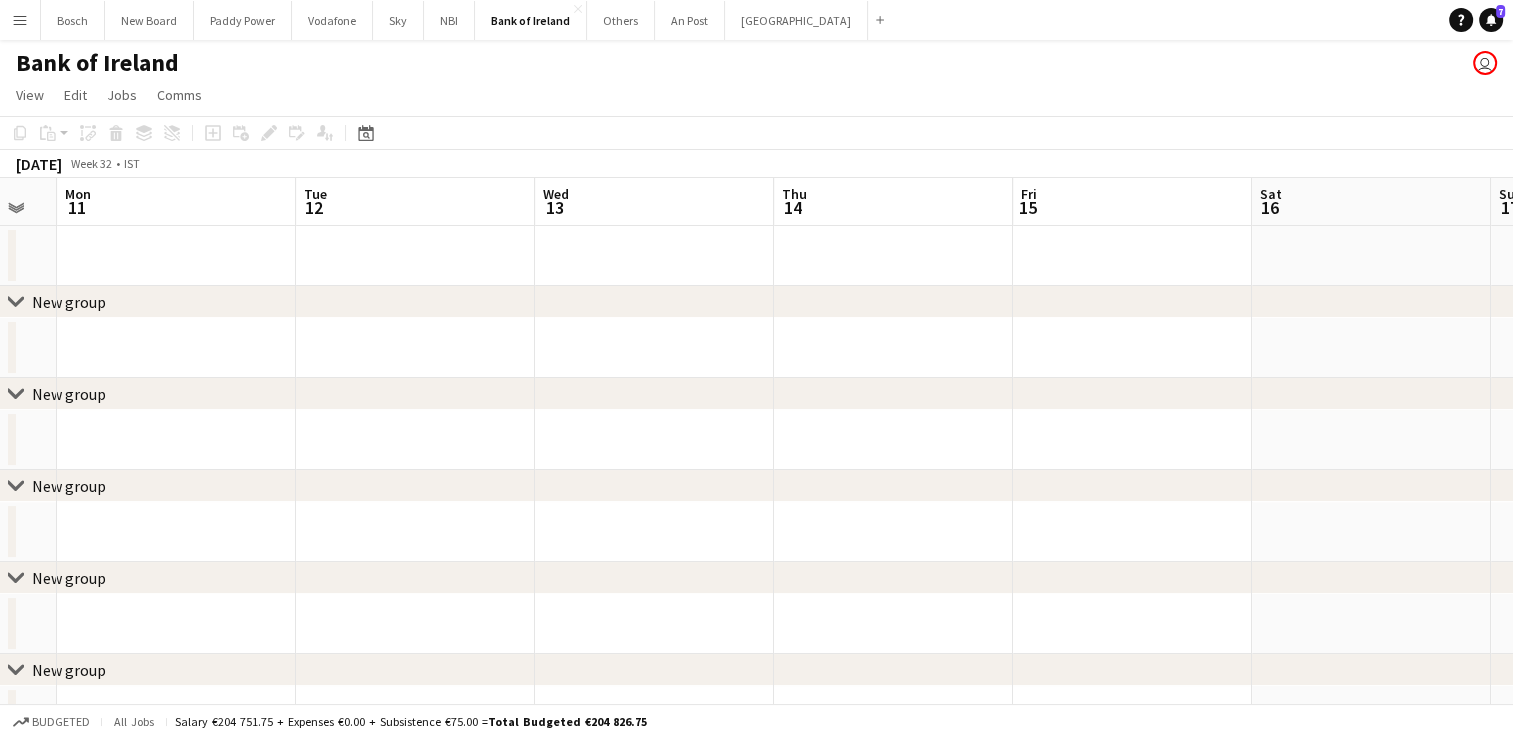 drag, startPoint x: 1064, startPoint y: 237, endPoint x: -4, endPoint y: 224, distance: 1068.0791 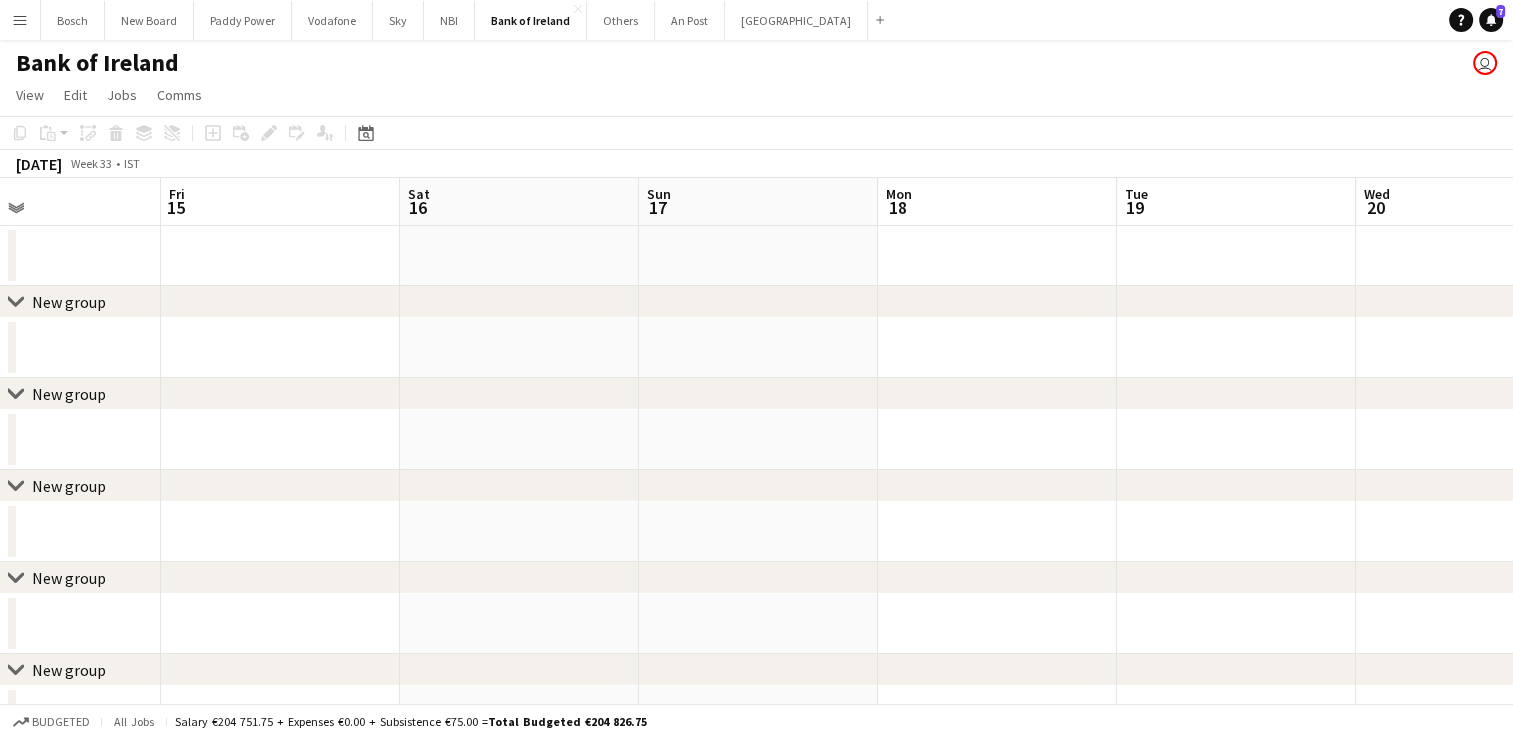drag, startPoint x: 1455, startPoint y: 199, endPoint x: 125, endPoint y: 195, distance: 1330.006 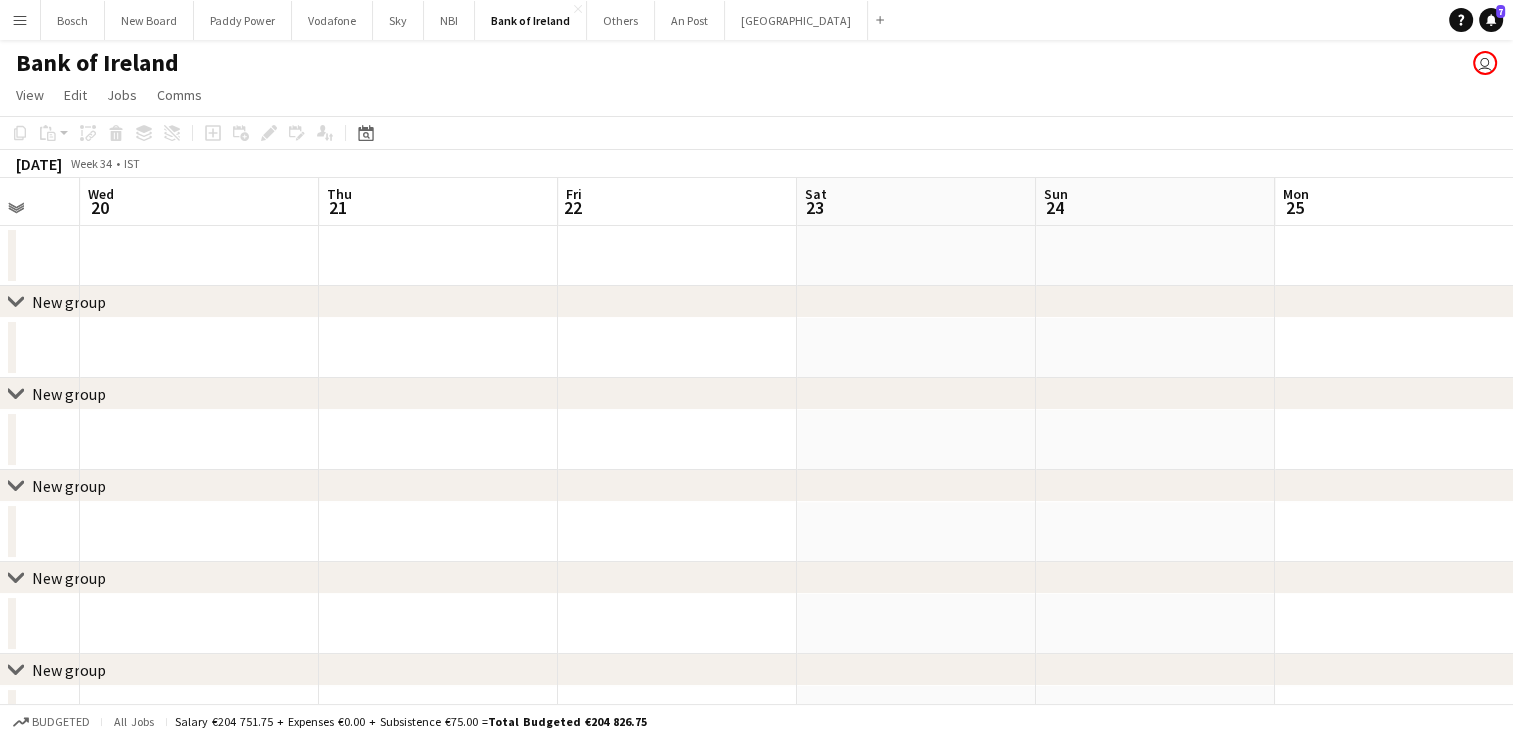 drag, startPoint x: 1296, startPoint y: 202, endPoint x: 178, endPoint y: 204, distance: 1118.0018 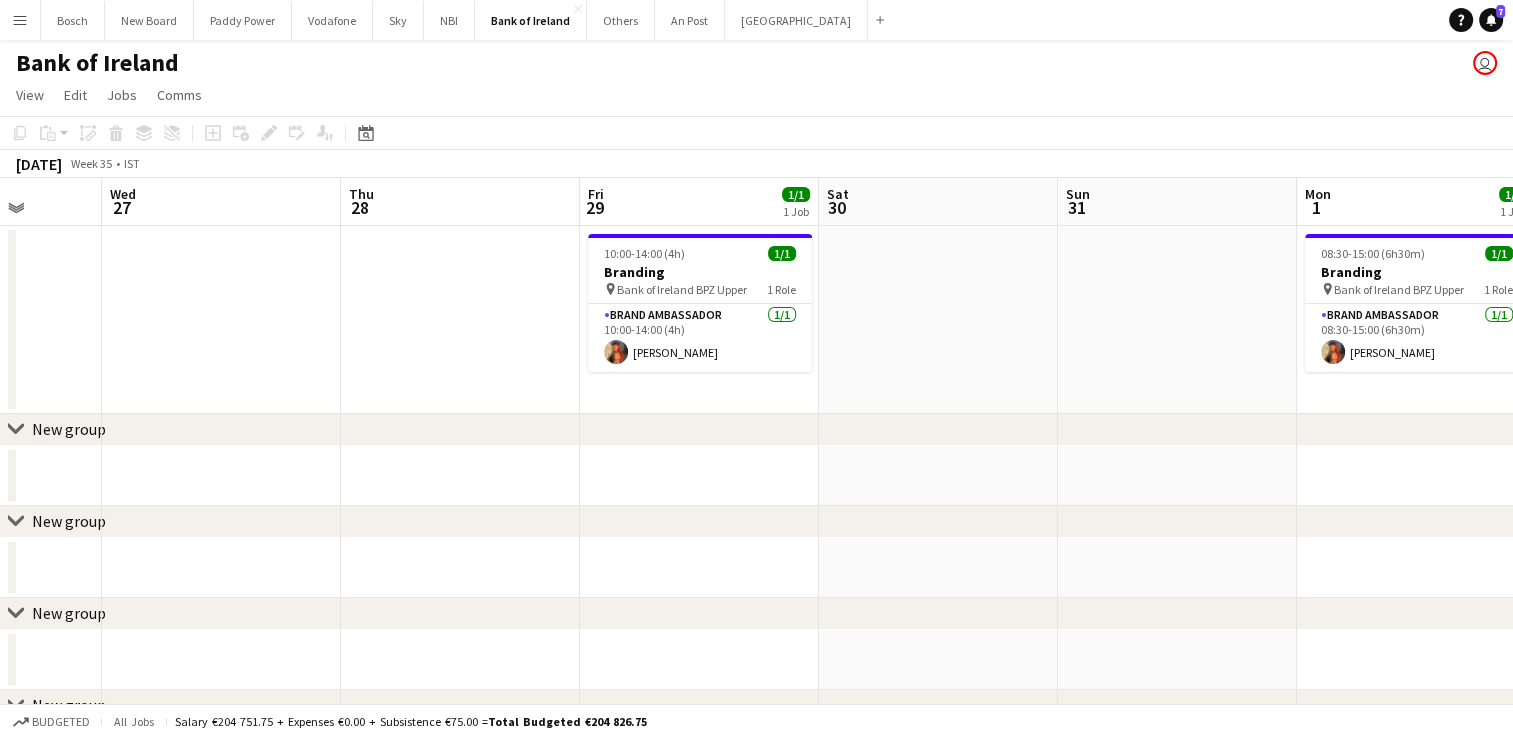 drag, startPoint x: 1200, startPoint y: 249, endPoint x: -4, endPoint y: 217, distance: 1204.4252 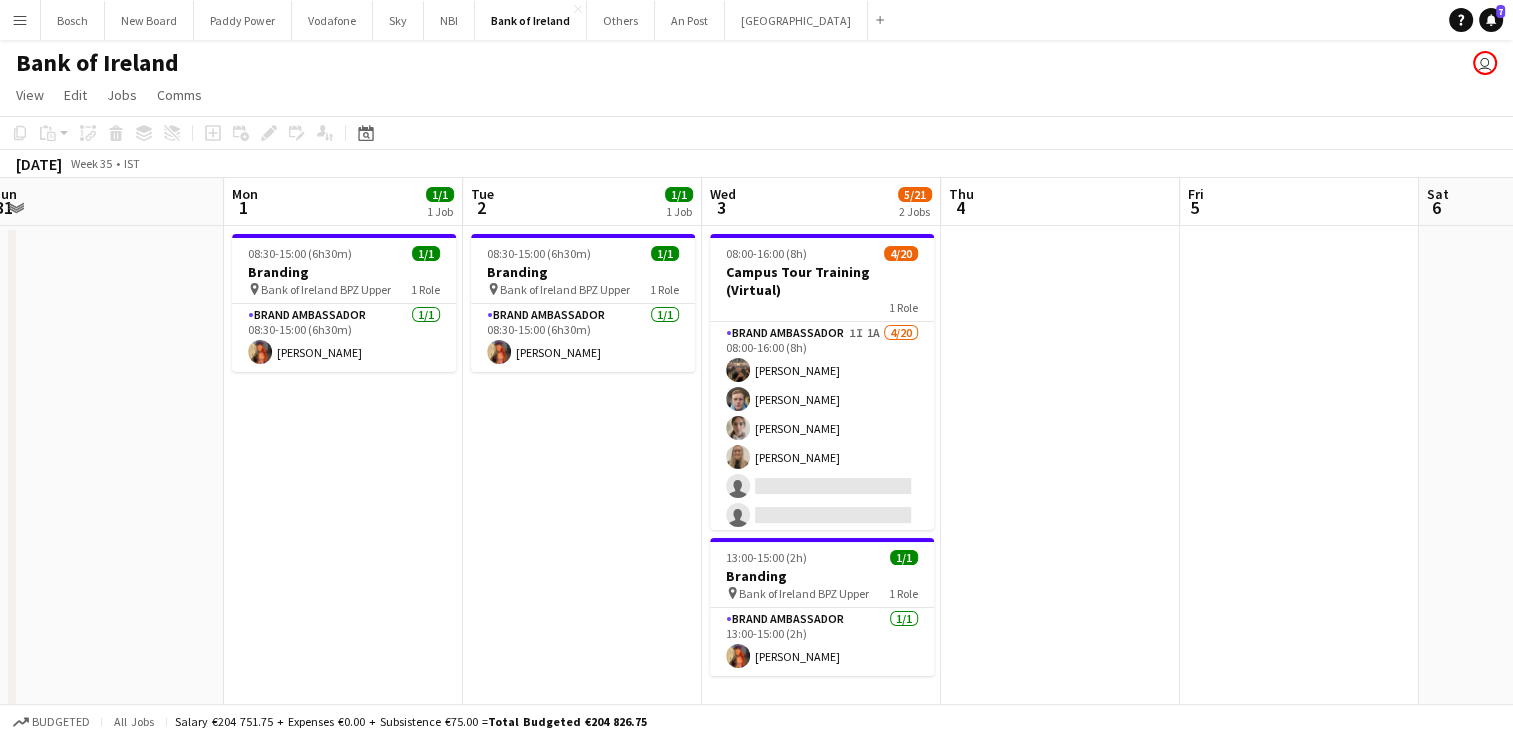 drag, startPoint x: 1072, startPoint y: 359, endPoint x: -4, endPoint y: 387, distance: 1076.3643 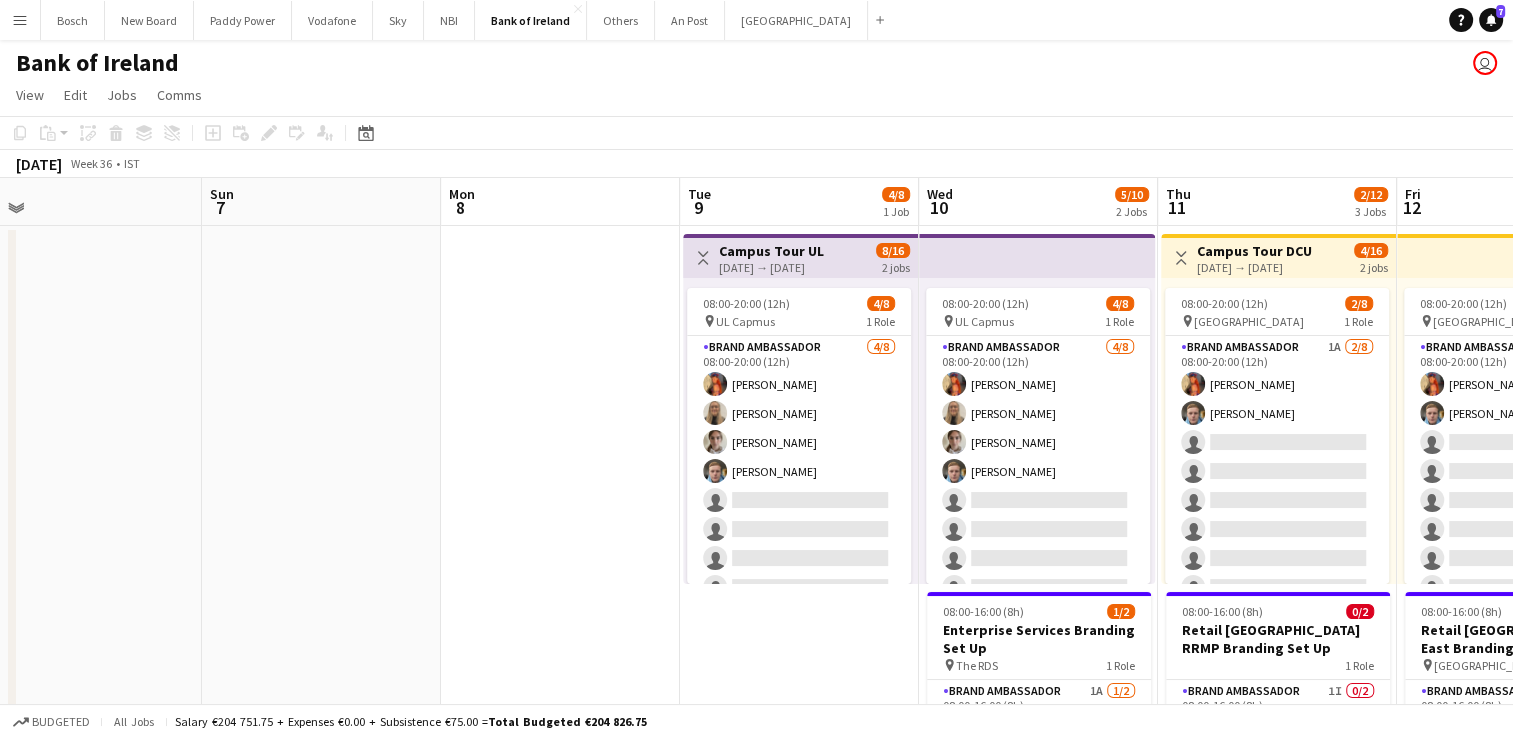 drag, startPoint x: 1481, startPoint y: 366, endPoint x: 0, endPoint y: 399, distance: 1481.3676 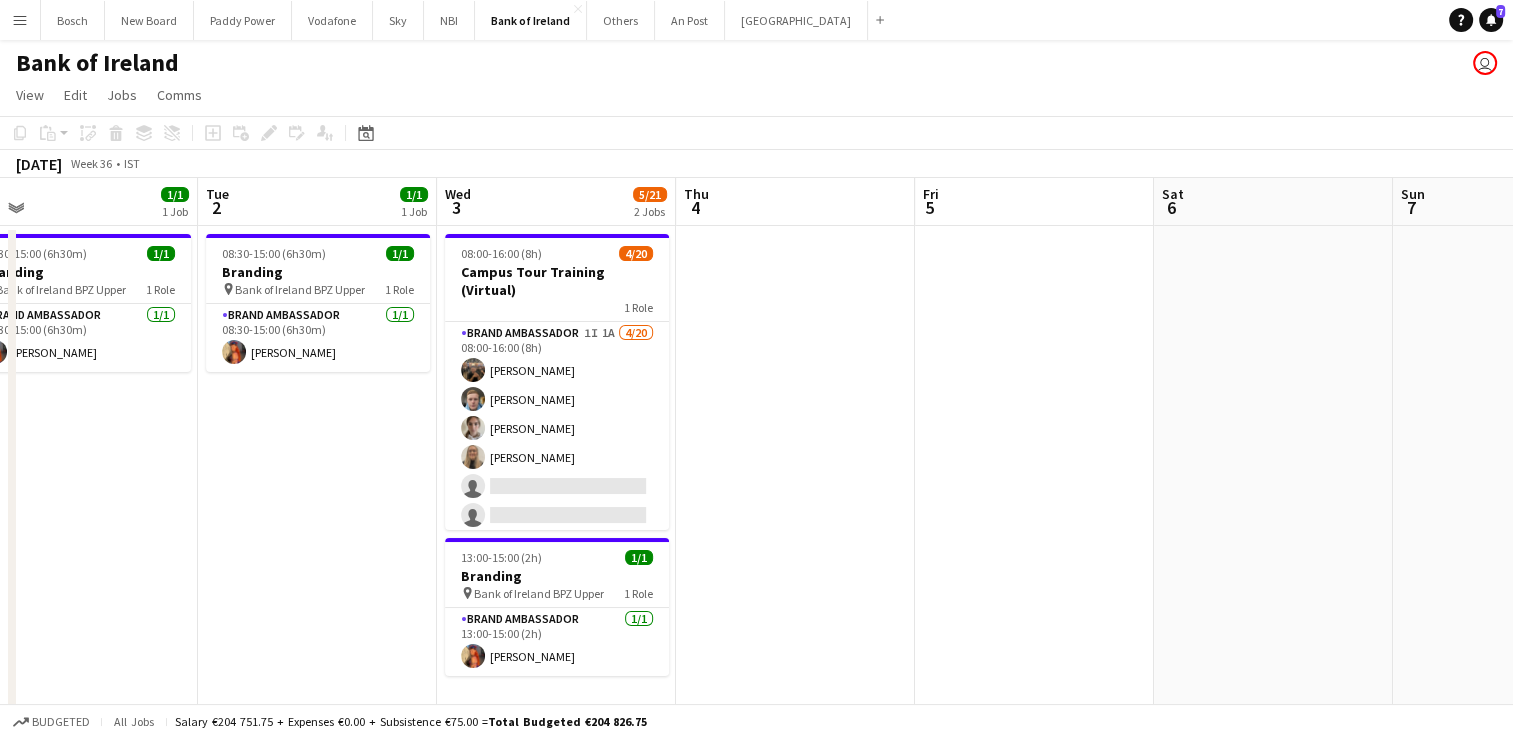 drag, startPoint x: 212, startPoint y: 379, endPoint x: 1364, endPoint y: 386, distance: 1152.0212 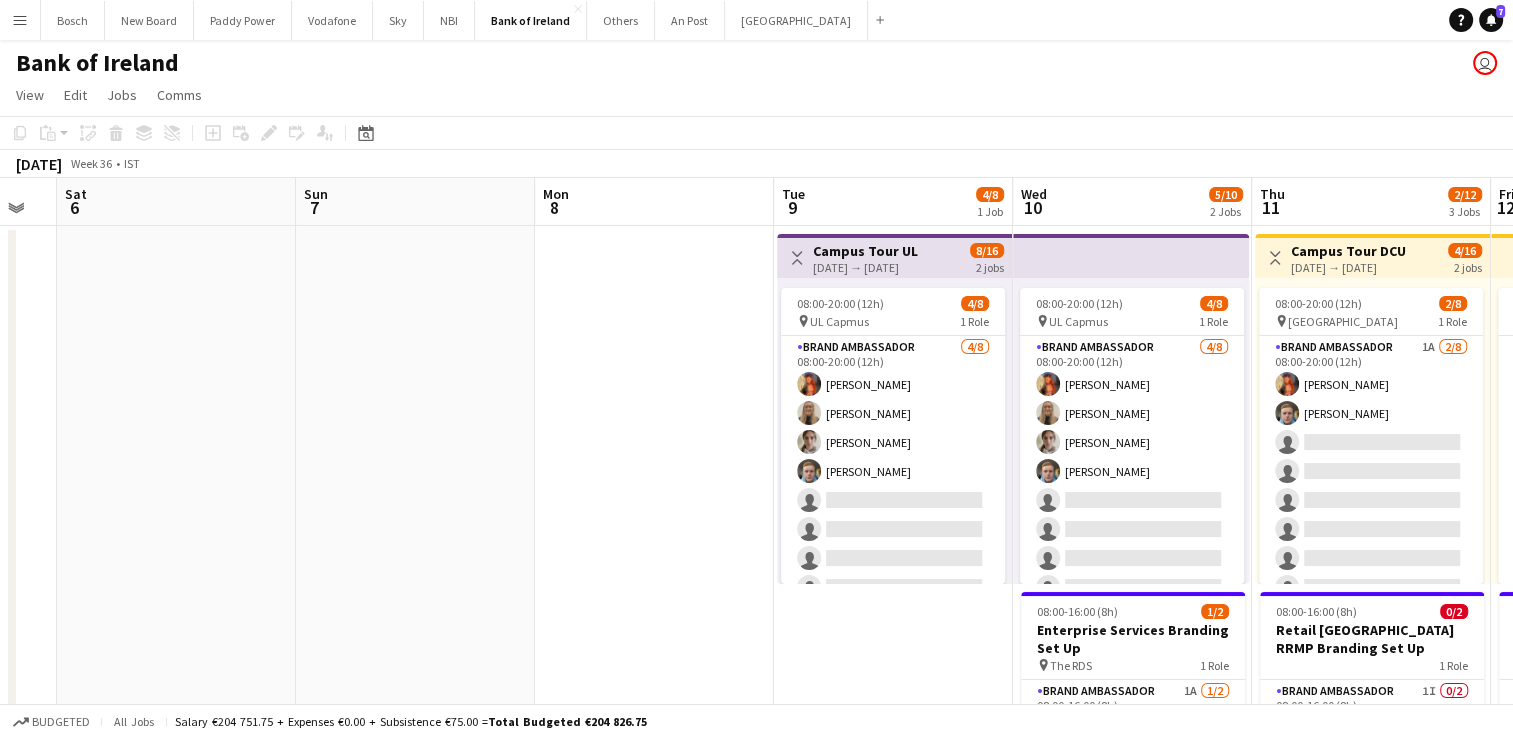 drag, startPoint x: 1340, startPoint y: 380, endPoint x: 248, endPoint y: 403, distance: 1092.2422 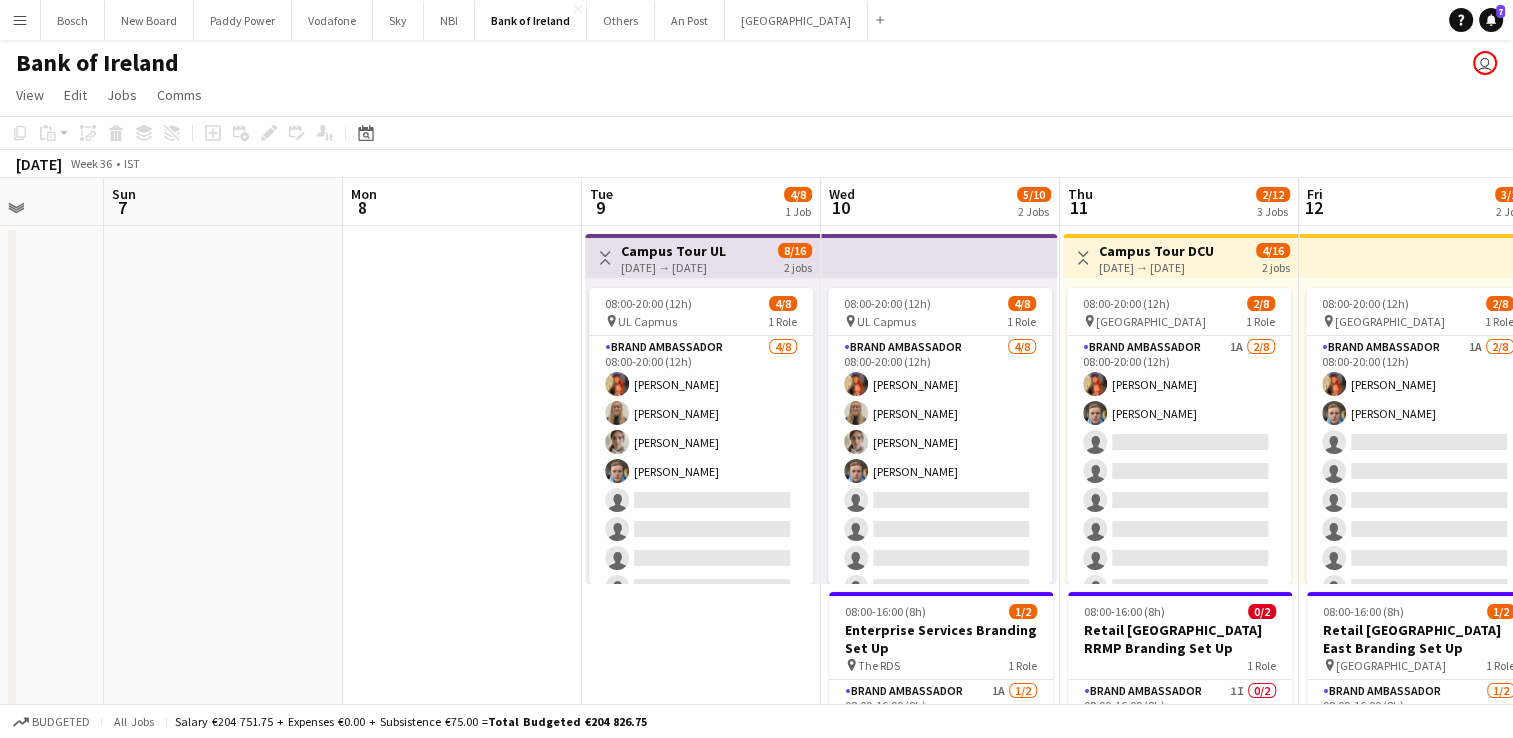 drag, startPoint x: 560, startPoint y: 398, endPoint x: 210, endPoint y: 418, distance: 350.57095 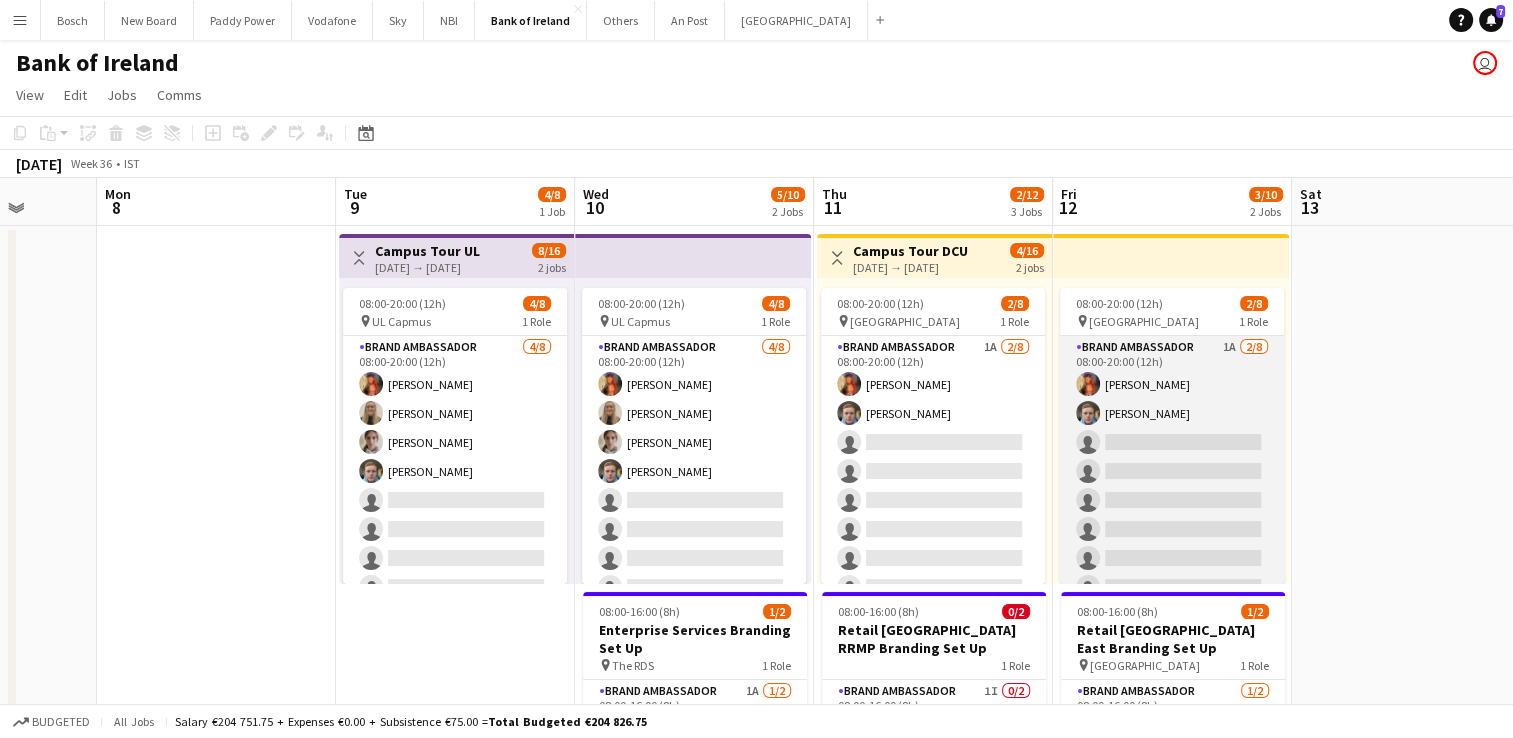 scroll, scrollTop: 22, scrollLeft: 0, axis: vertical 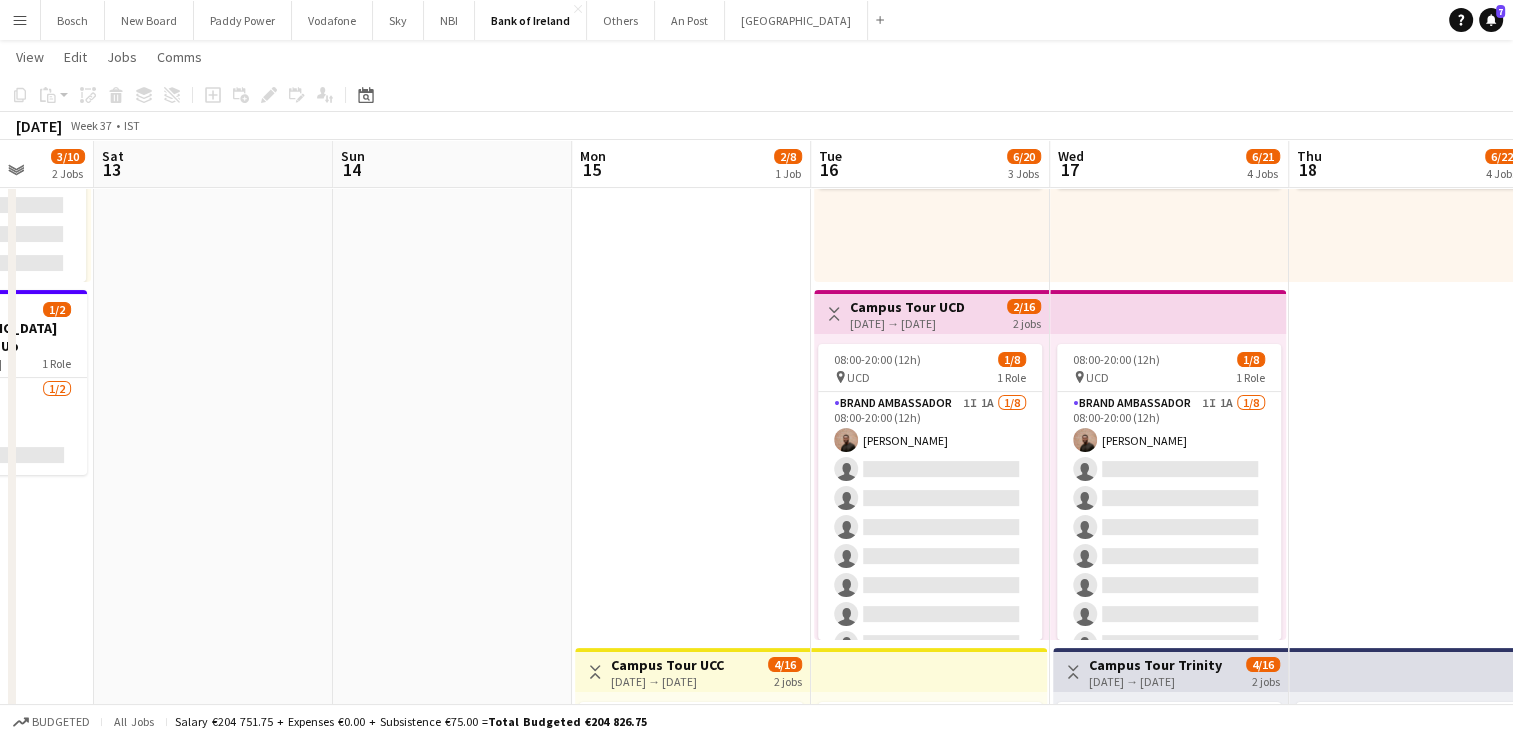 drag, startPoint x: 1457, startPoint y: 426, endPoint x: 269, endPoint y: 386, distance: 1188.6732 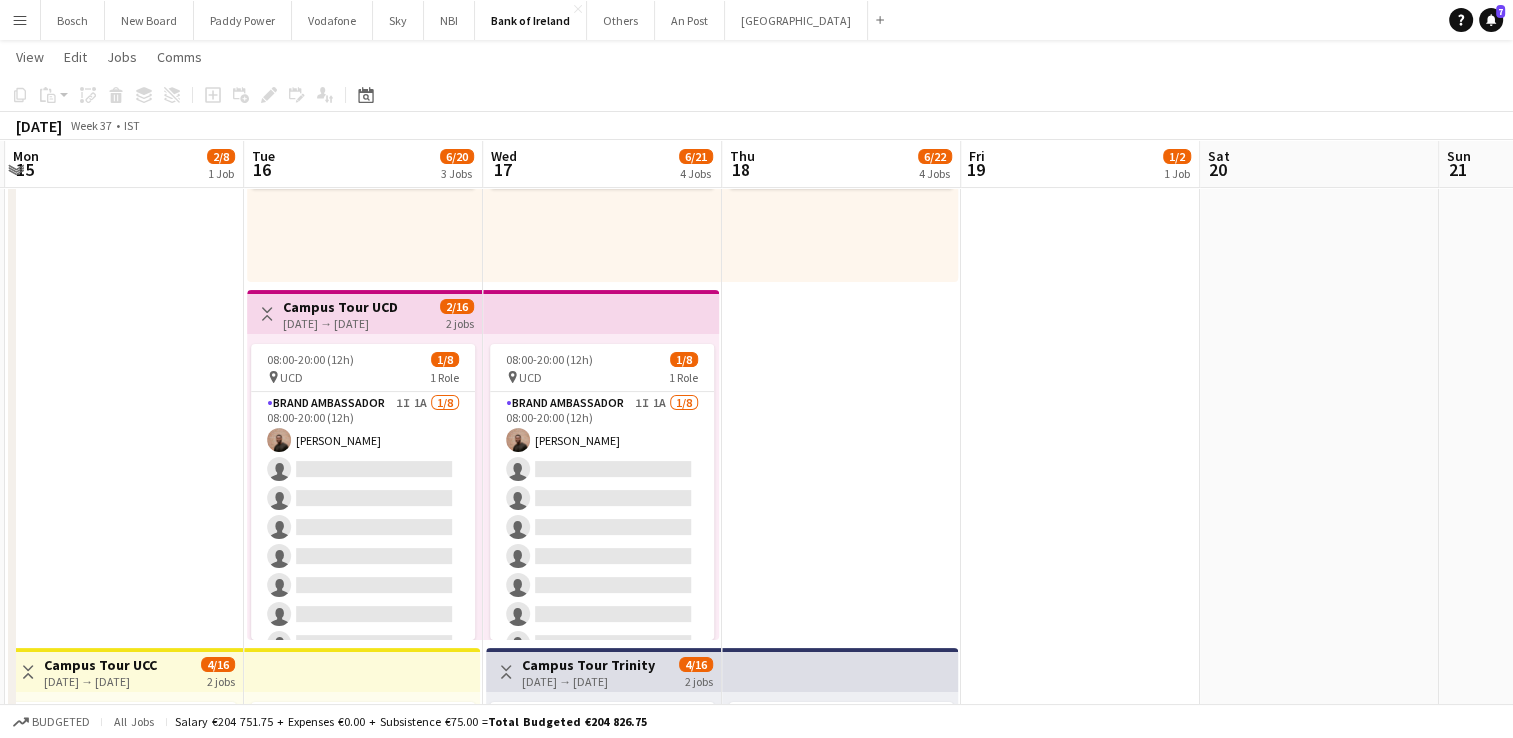 drag, startPoint x: 620, startPoint y: 395, endPoint x: 263, endPoint y: 370, distance: 357.87427 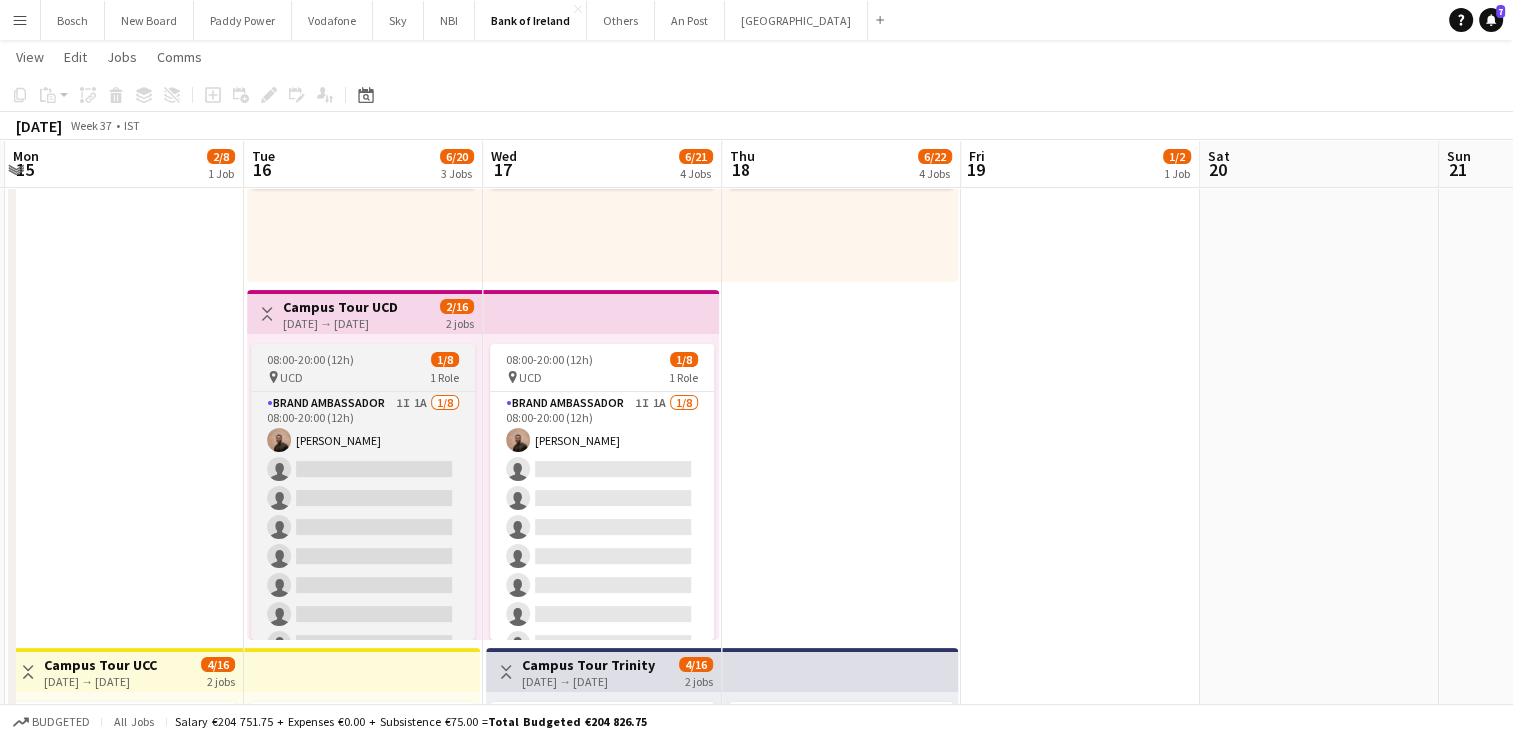 click on "Thu   11   2/12   3 Jobs   Fri   12   3/10   2 Jobs   Sat   13   Sun   14   Mon   15   2/8   1 Job   Tue   16   6/20   3 Jobs   Wed   17   6/21   4 Jobs   Thu   18   6/22   4 Jobs   Fri   19   1/2   1 Job   Sat   20   Sun   21   Mon   22
Toggle View
Campus Tour DCU  [DATE] → [DATE]   4/16   2 jobs      08:00-20:00 (12h)    2/8
pin
DCU Campus   1 Role   Brand Ambassador   1A   [DATE]   08:00-20:00 (12h)
[PERSON_NAME] [PERSON_NAME]
single-neutral-actions
single-neutral-actions
single-neutral-actions
single-neutral-actions
single-neutral-actions
single-neutral-actions
08:00-16:00 (8h)    0/2   Retail Ireland RRMP Branding Set Up   1 Role   Brand Ambassador   1I   0/2   08:00-16:00 (8h)
single-neutral-actions" at bounding box center [756, 878] 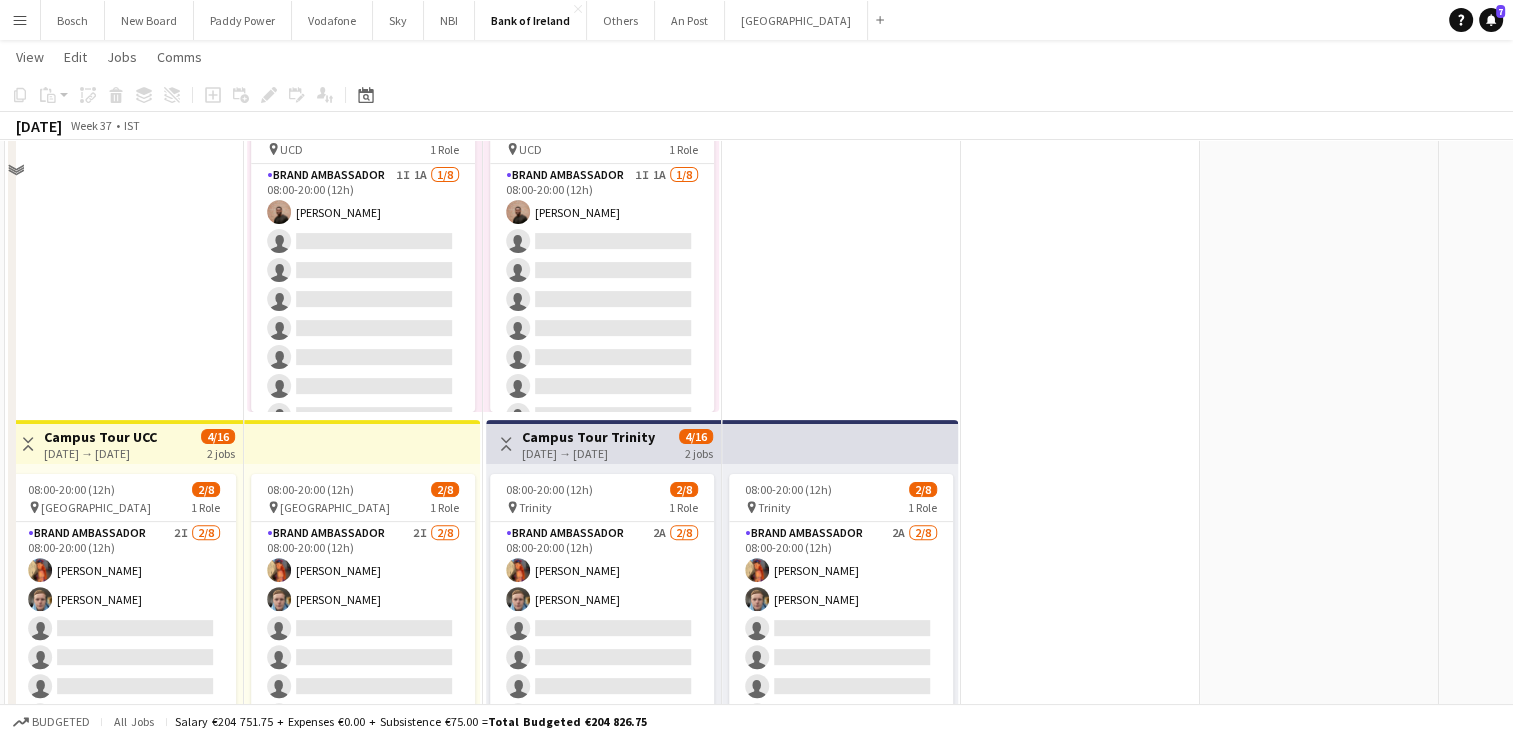scroll, scrollTop: 800, scrollLeft: 0, axis: vertical 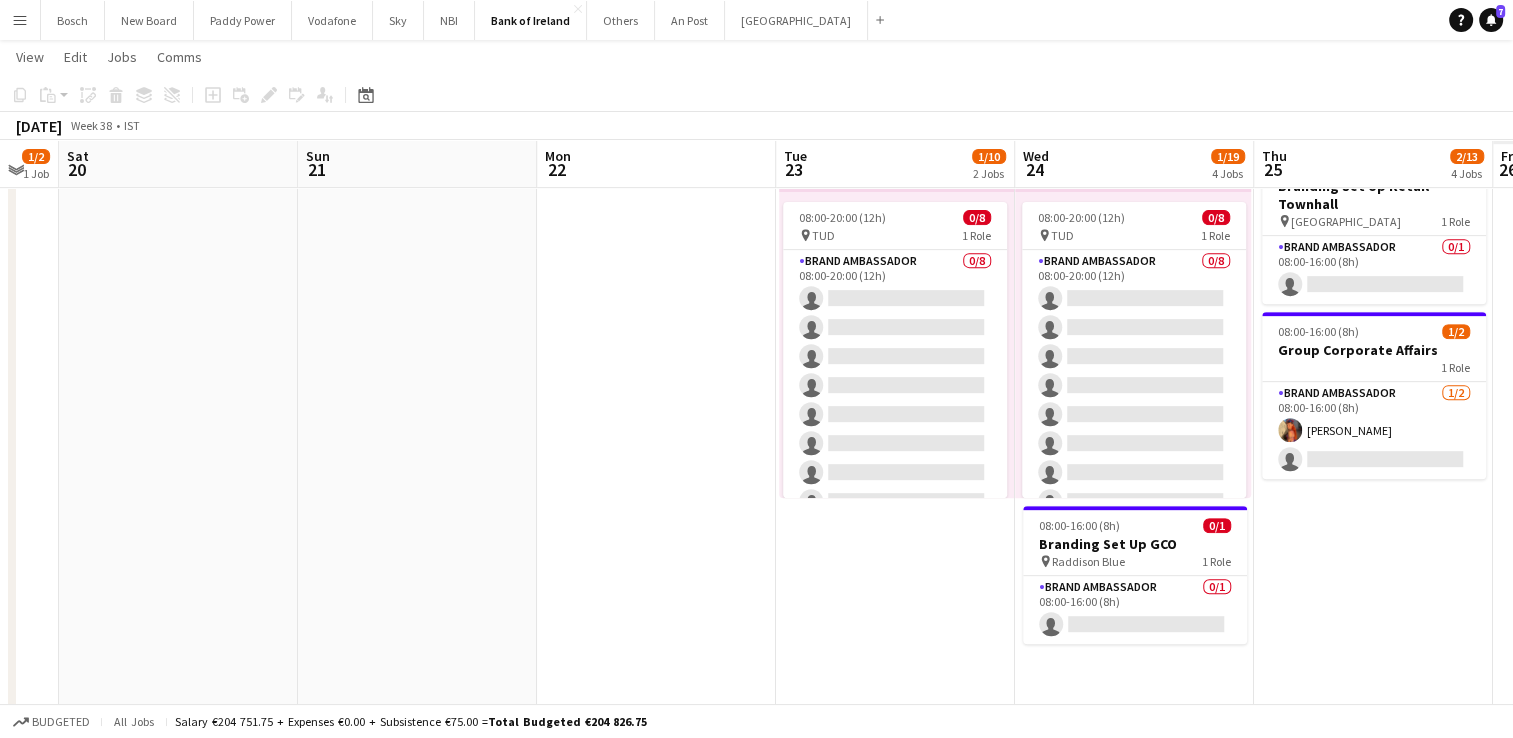drag, startPoint x: 1034, startPoint y: 409, endPoint x: 284, endPoint y: 375, distance: 750.77026 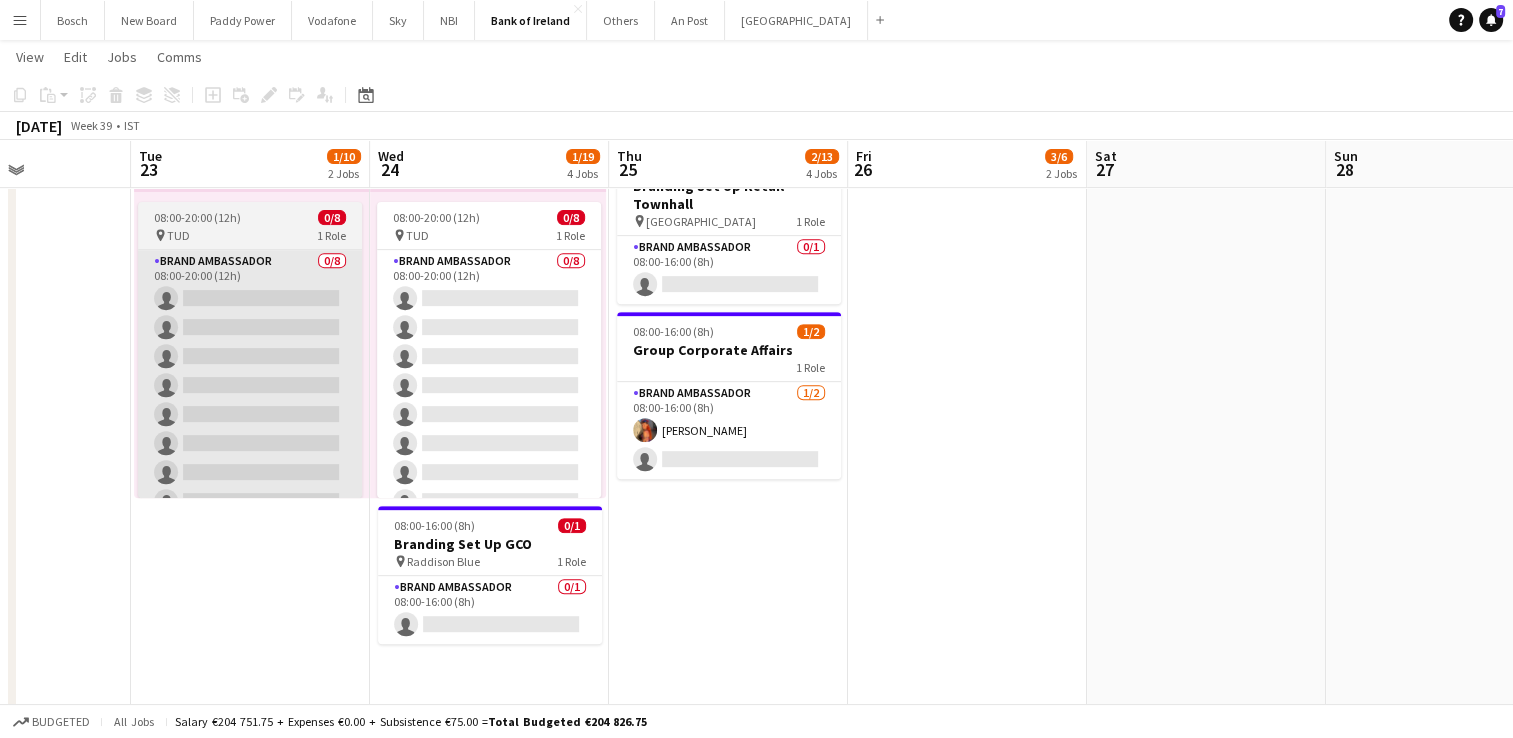 drag, startPoint x: 806, startPoint y: 410, endPoint x: 227, endPoint y: 390, distance: 579.34534 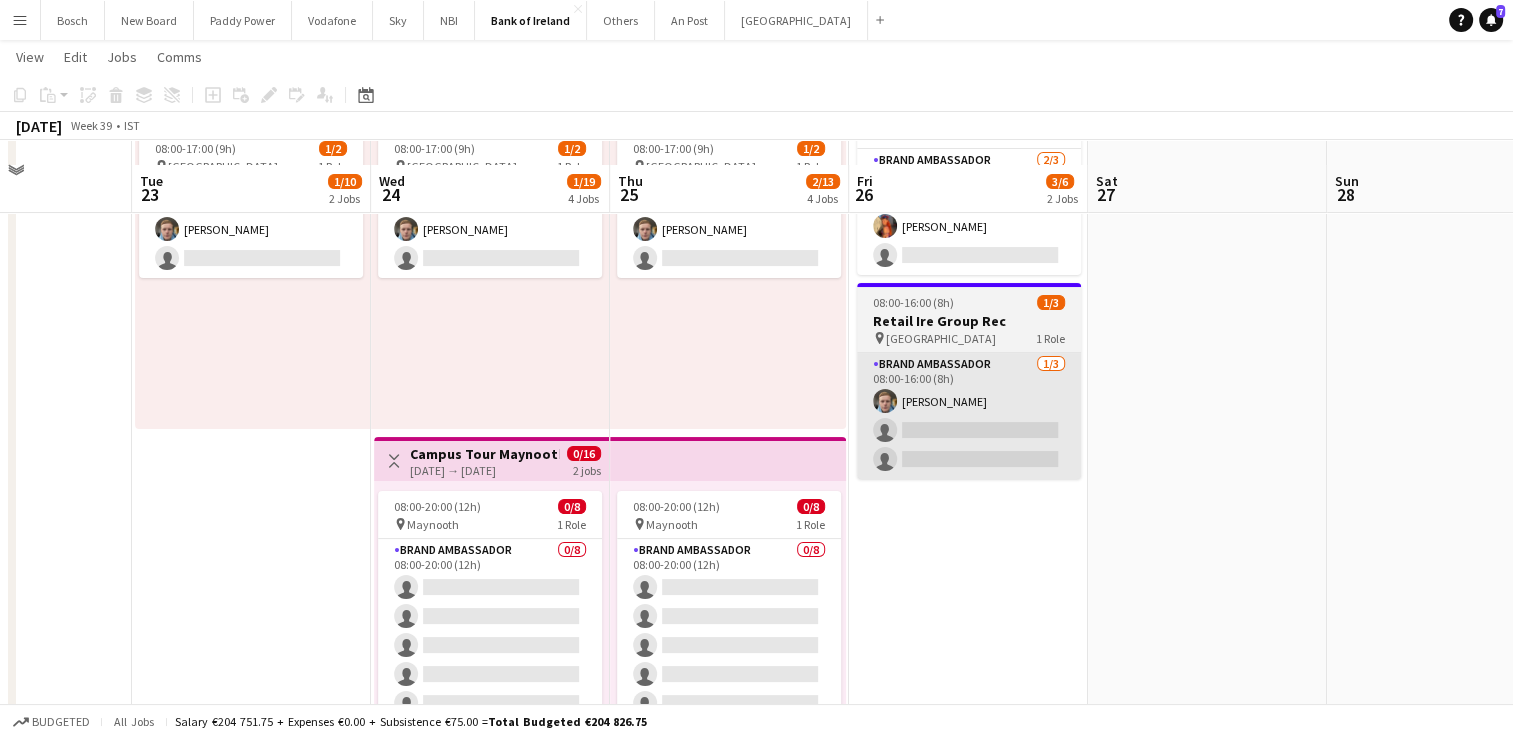 scroll, scrollTop: 100, scrollLeft: 0, axis: vertical 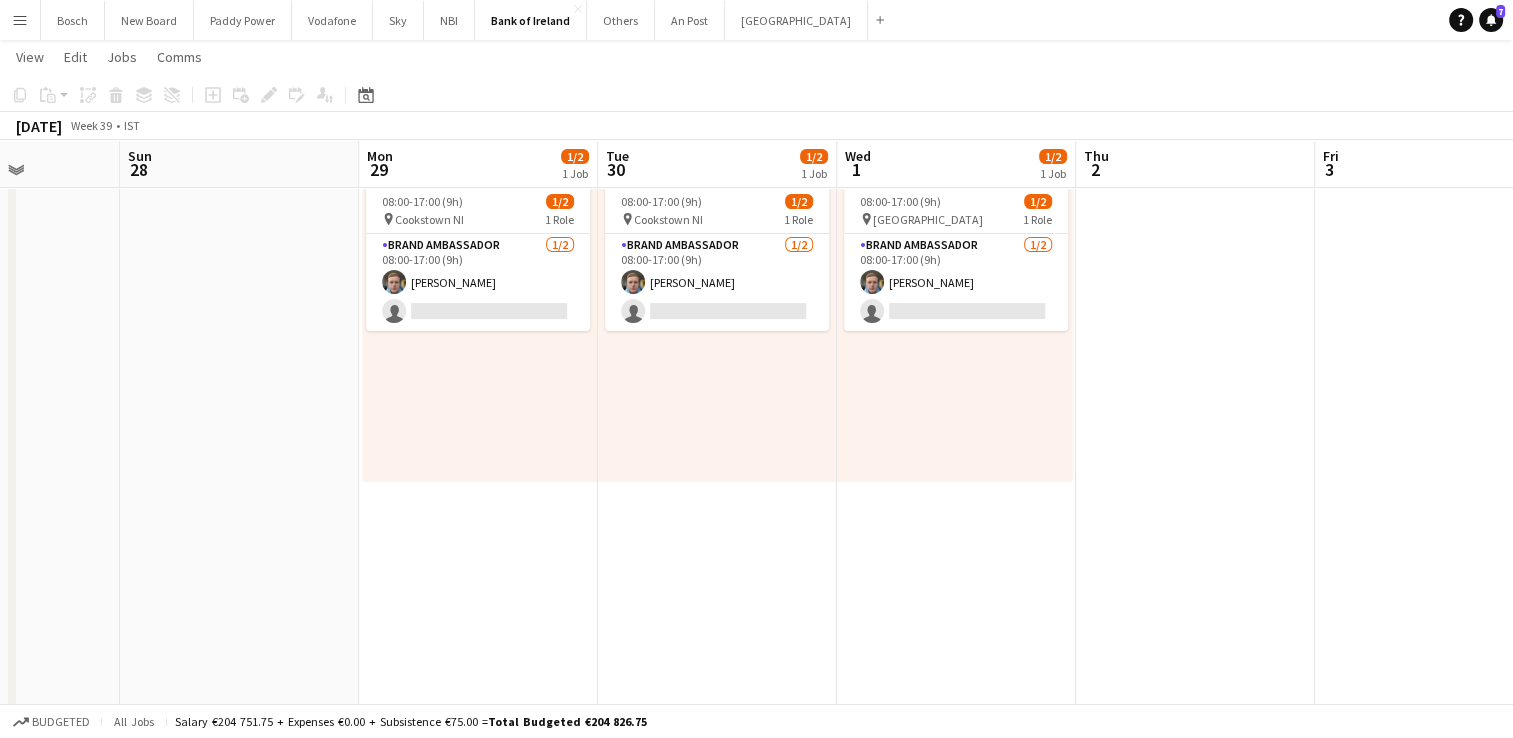 drag, startPoint x: 1197, startPoint y: 443, endPoint x: 152, endPoint y: 376, distance: 1047.1456 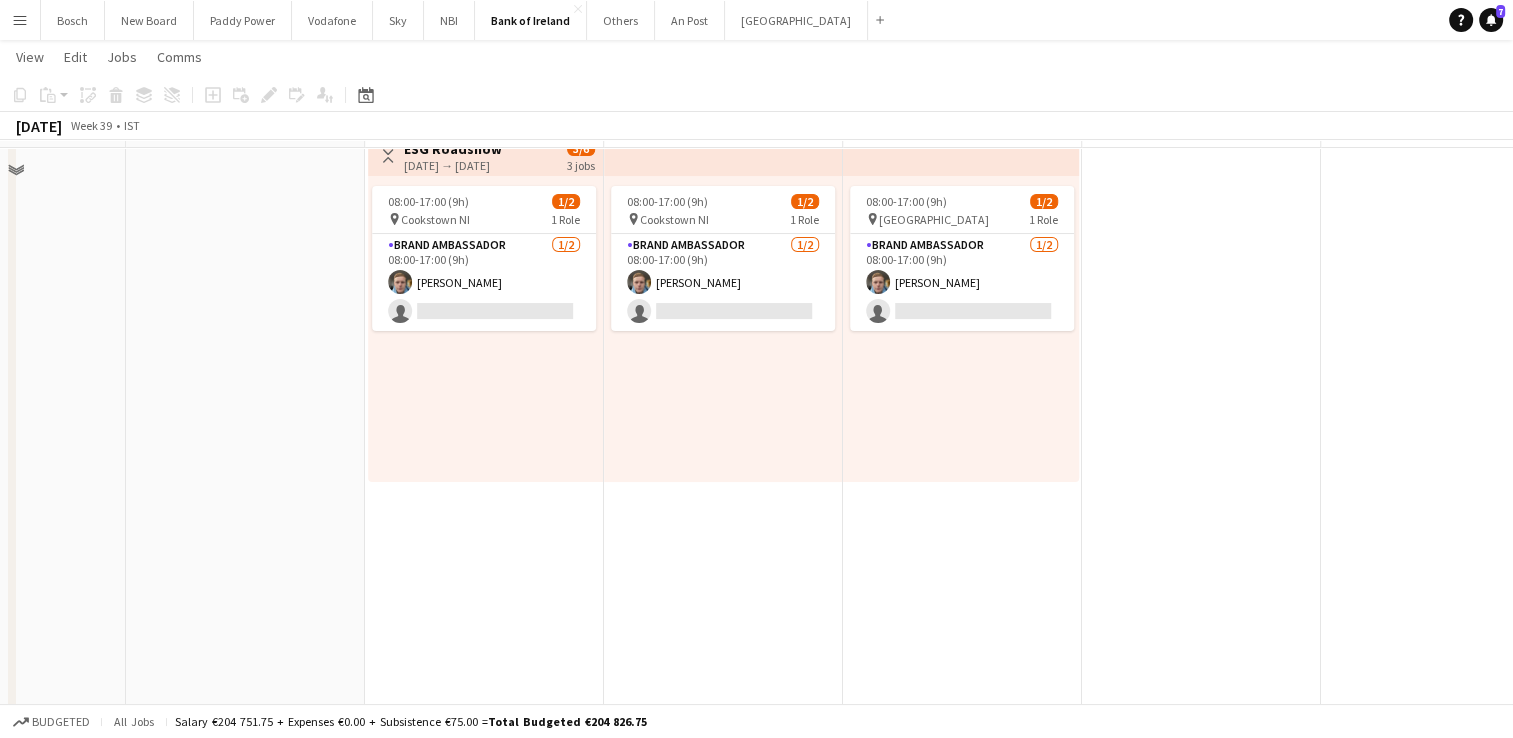 scroll, scrollTop: 0, scrollLeft: 0, axis: both 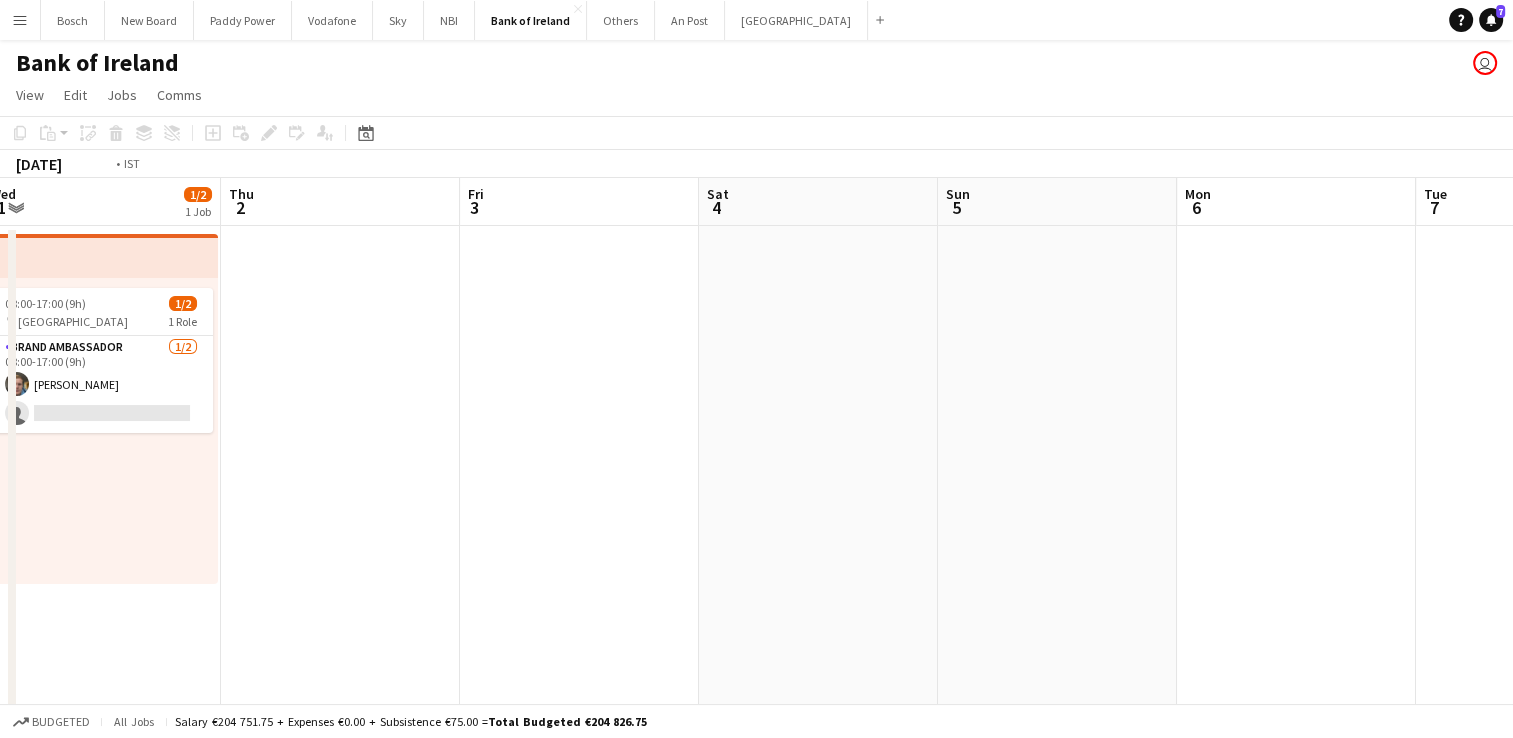 drag, startPoint x: 1179, startPoint y: 445, endPoint x: 1531, endPoint y: 459, distance: 352.2783 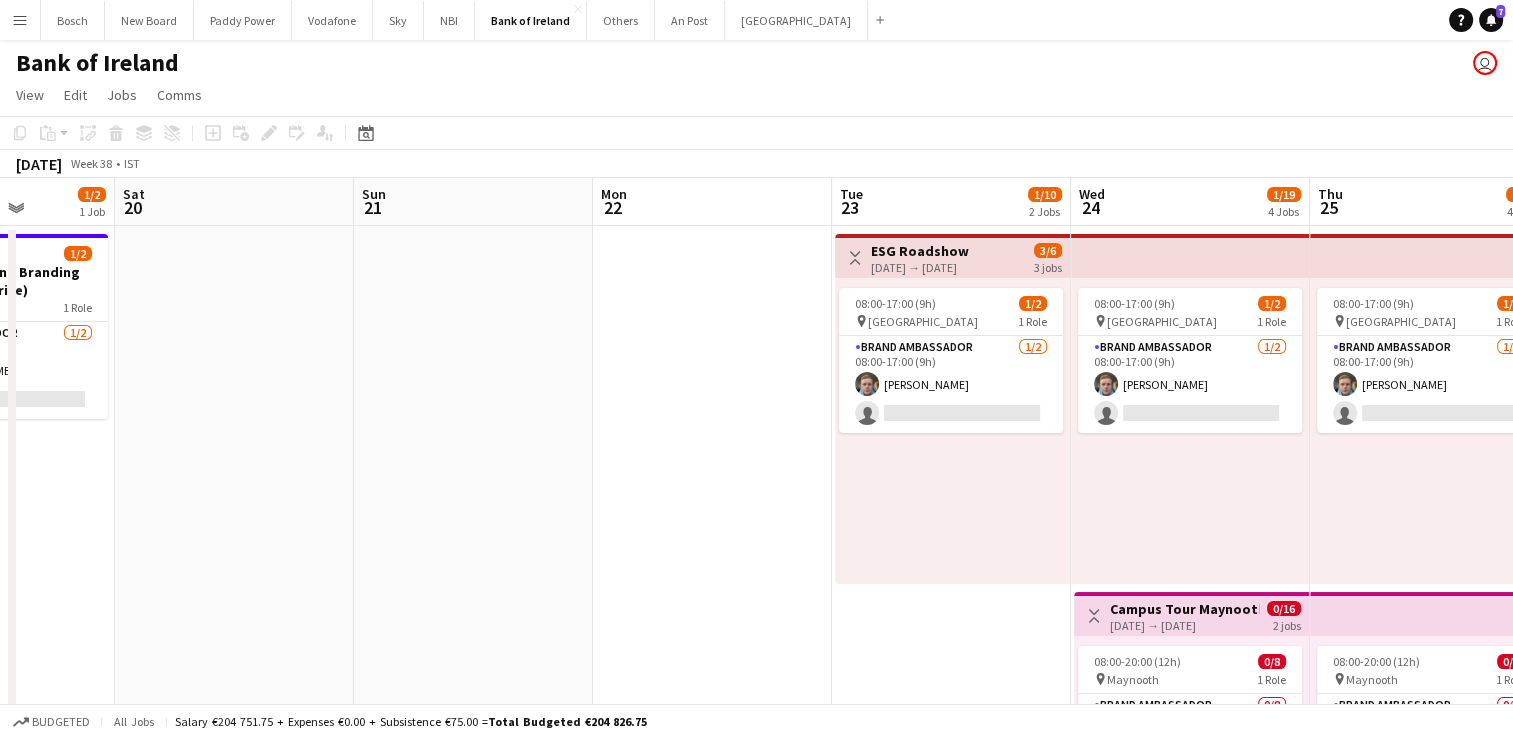 drag, startPoint x: 71, startPoint y: 446, endPoint x: 1509, endPoint y: 474, distance: 1438.2726 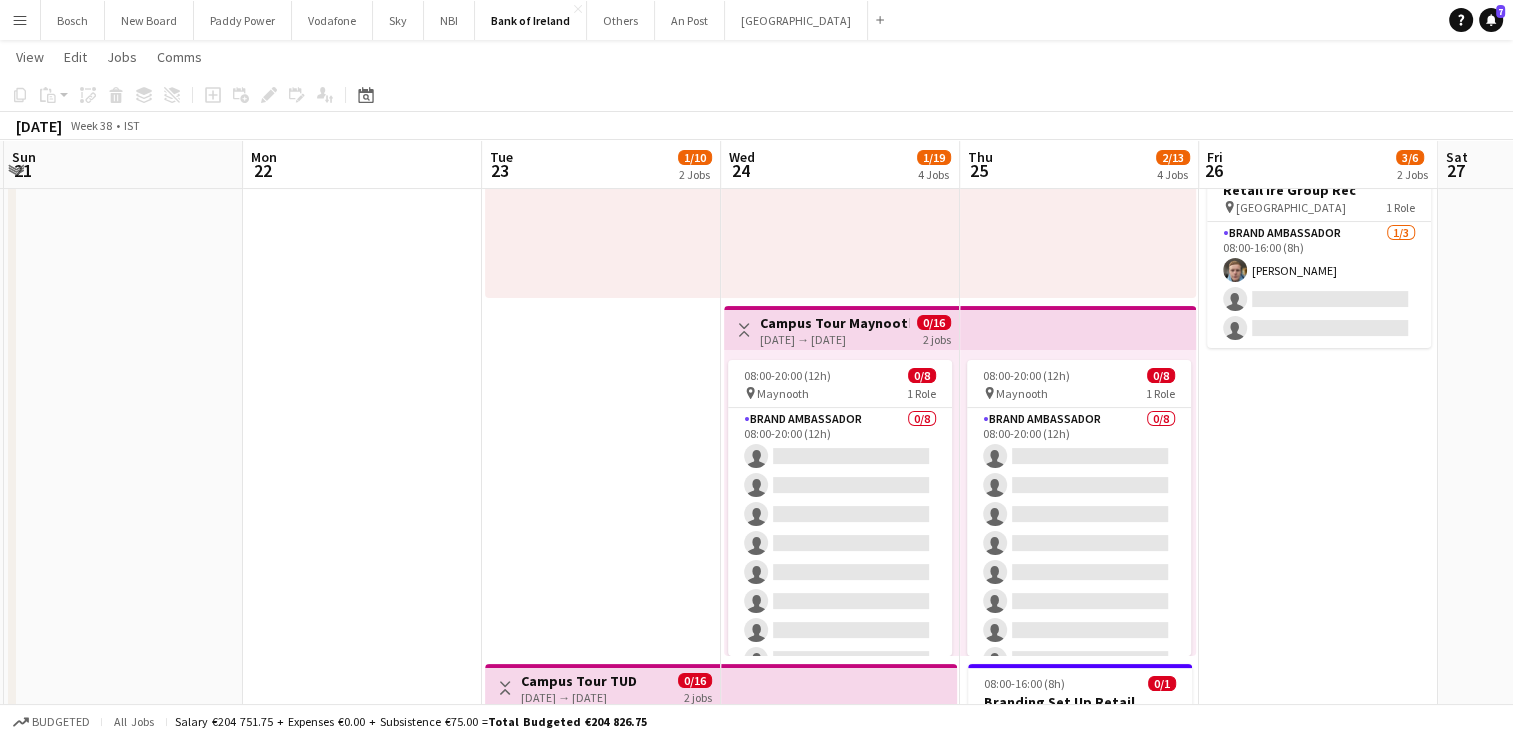scroll, scrollTop: 400, scrollLeft: 0, axis: vertical 